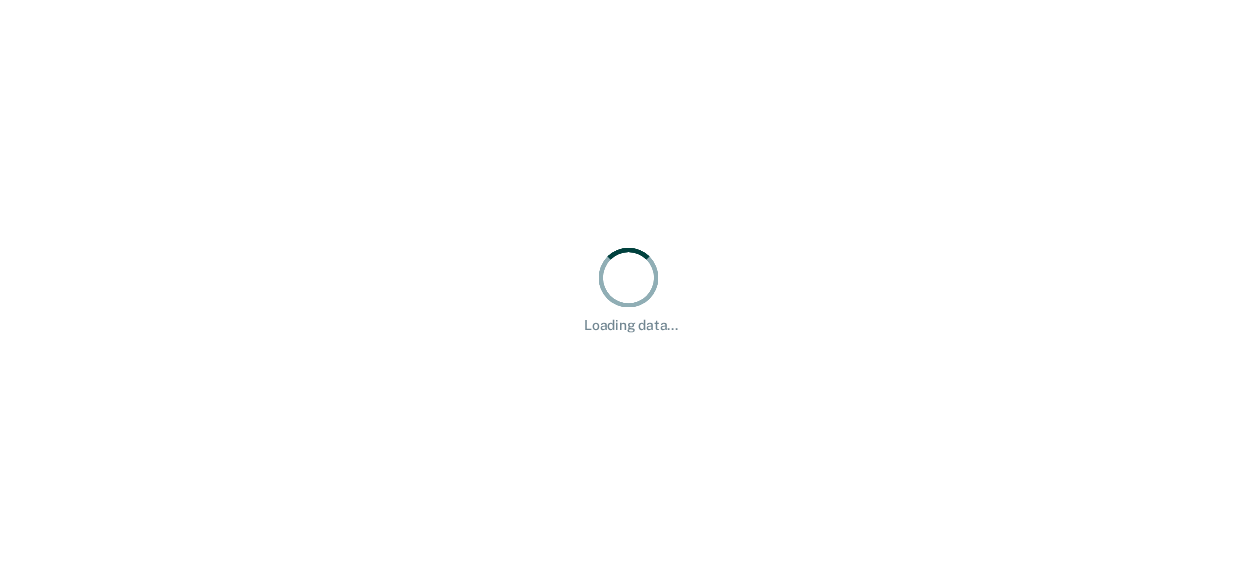 scroll, scrollTop: 0, scrollLeft: 0, axis: both 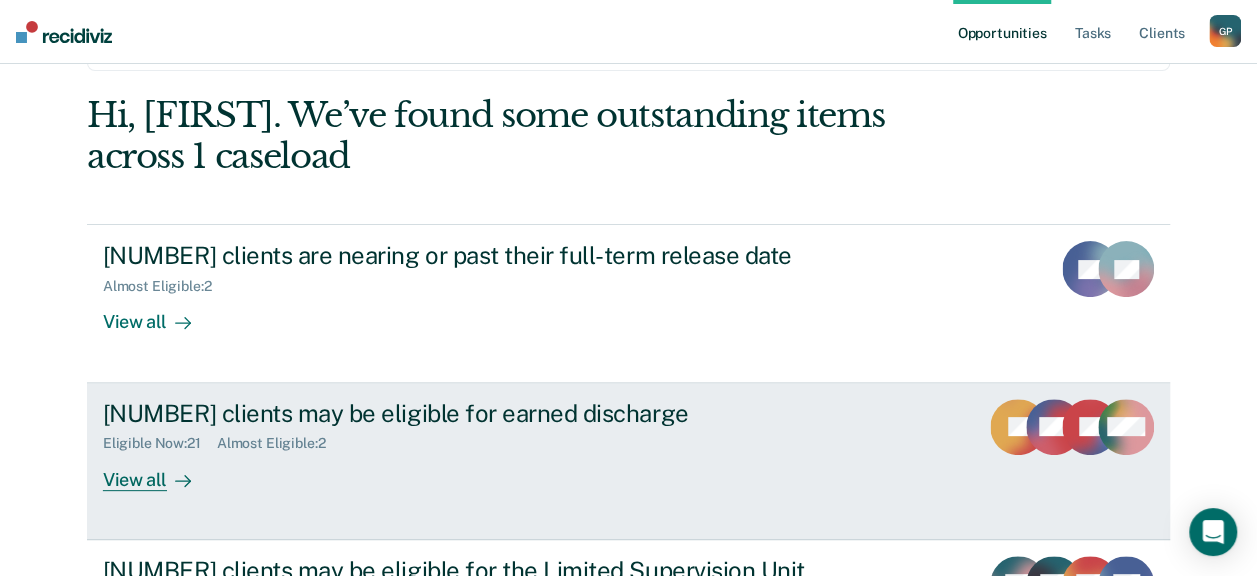 click on "View all" at bounding box center [159, 471] 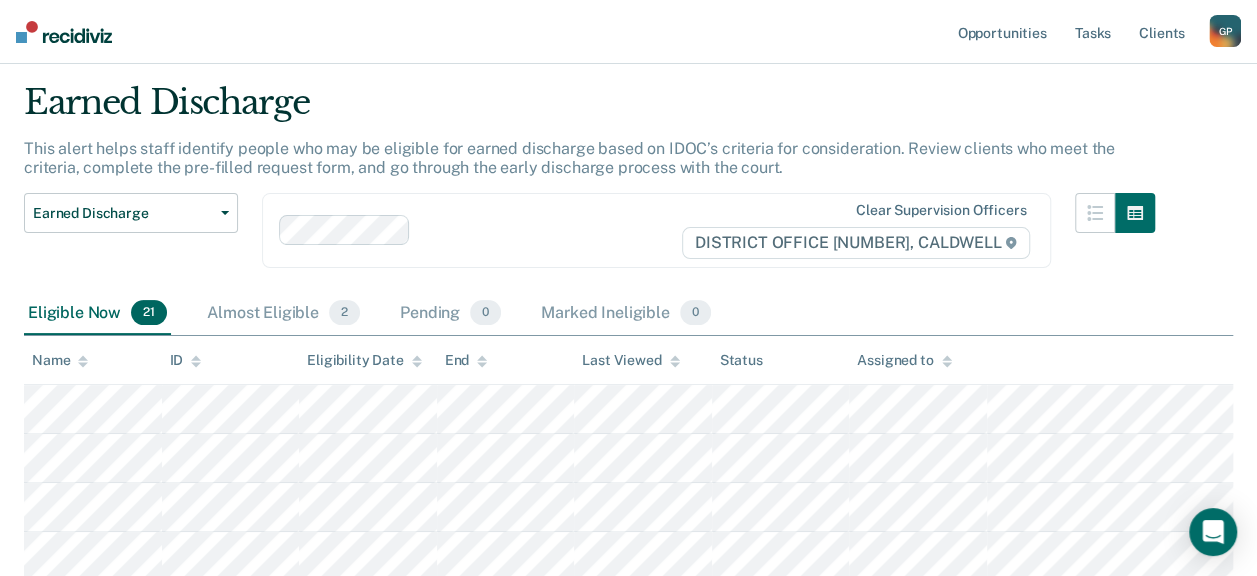 scroll, scrollTop: 200, scrollLeft: 0, axis: vertical 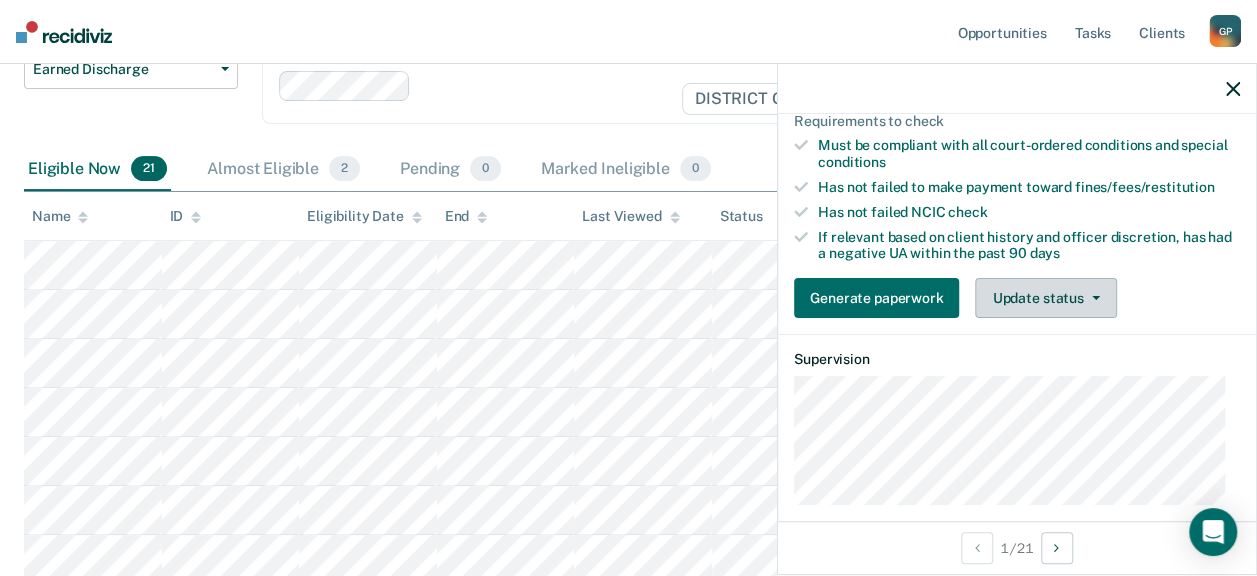 click on "Update status" at bounding box center (1045, 298) 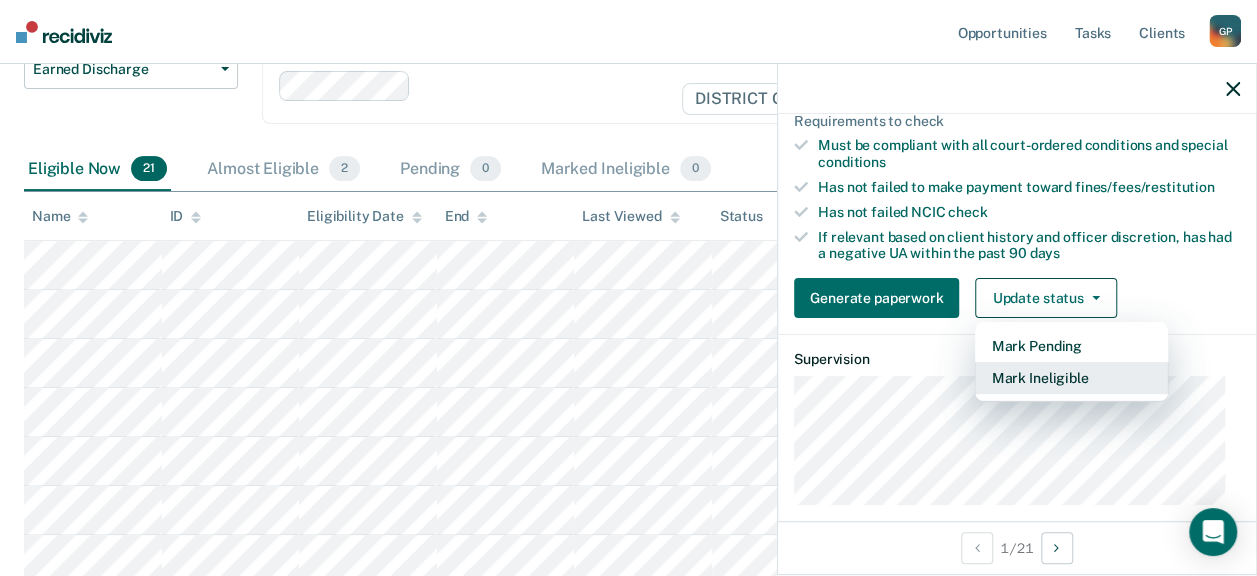 click on "Mark Ineligible" at bounding box center [1071, 378] 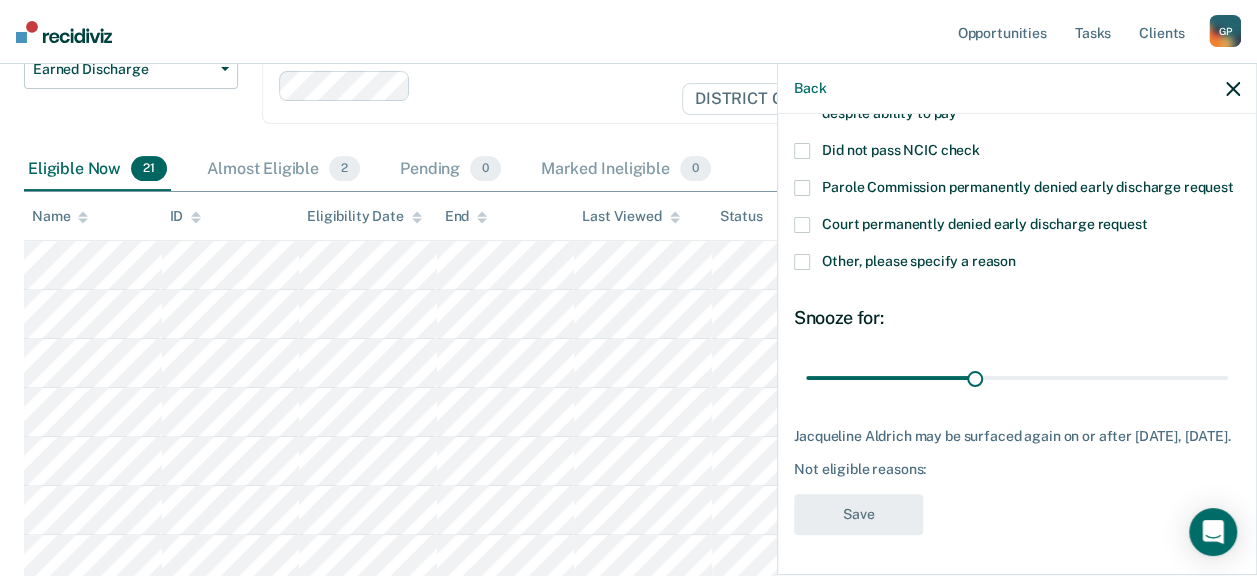scroll, scrollTop: 236, scrollLeft: 0, axis: vertical 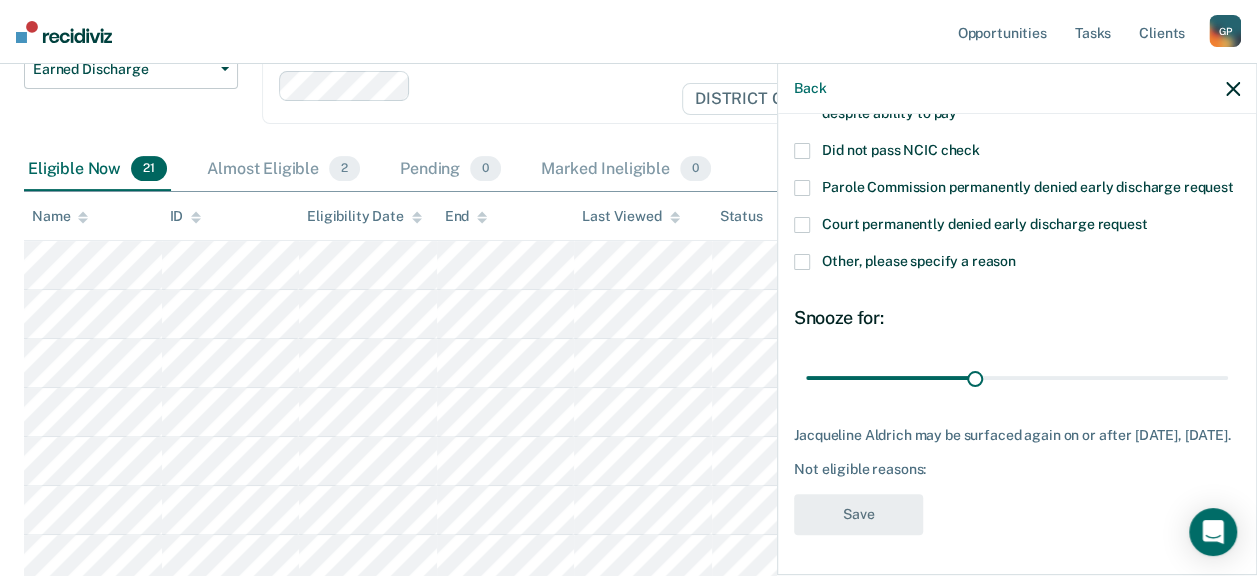 click at bounding box center [802, 262] 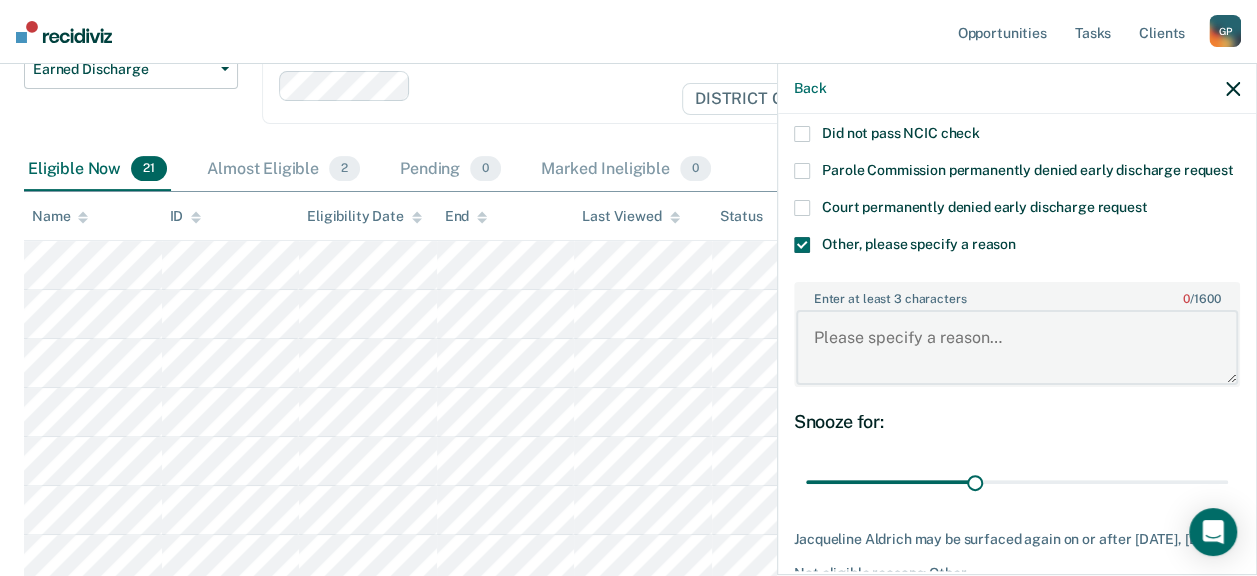 click on "Enter at least 3 characters 0  /  1600" at bounding box center (1017, 347) 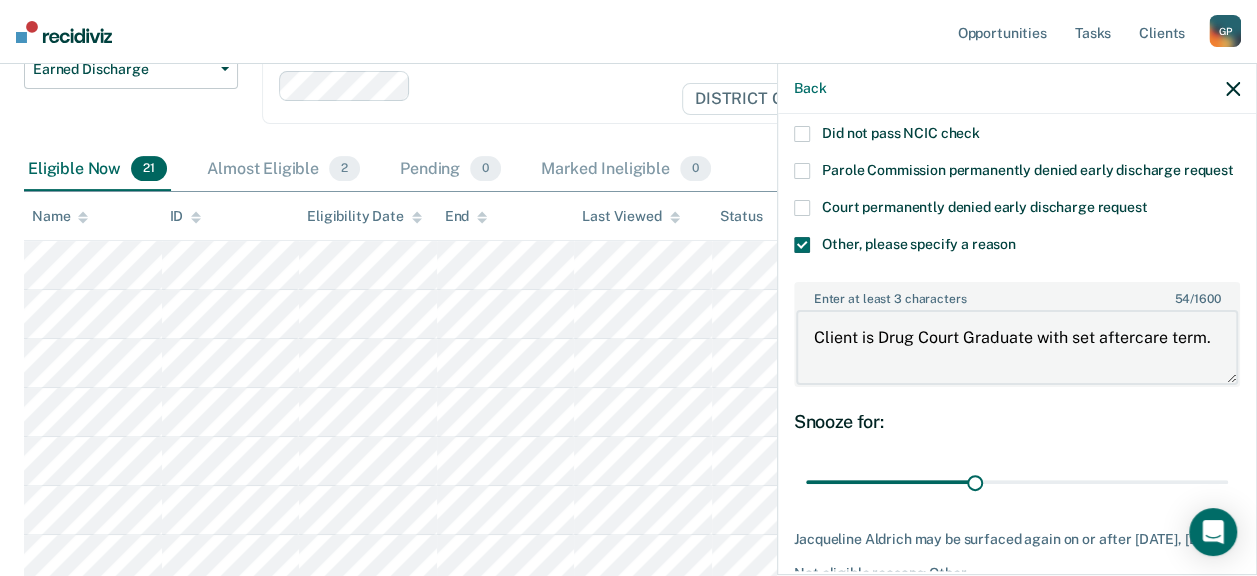 drag, startPoint x: 864, startPoint y: 374, endPoint x: 806, endPoint y: 344, distance: 65.29931 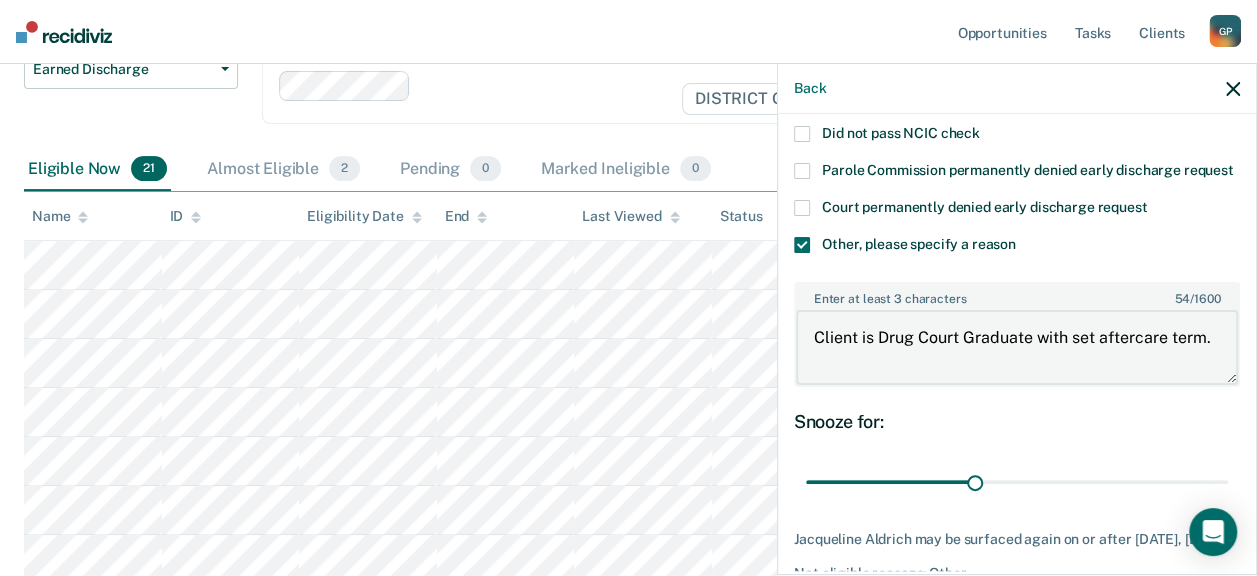 click on "Client is Drug Court Graduate with set aftercare term." at bounding box center [1017, 347] 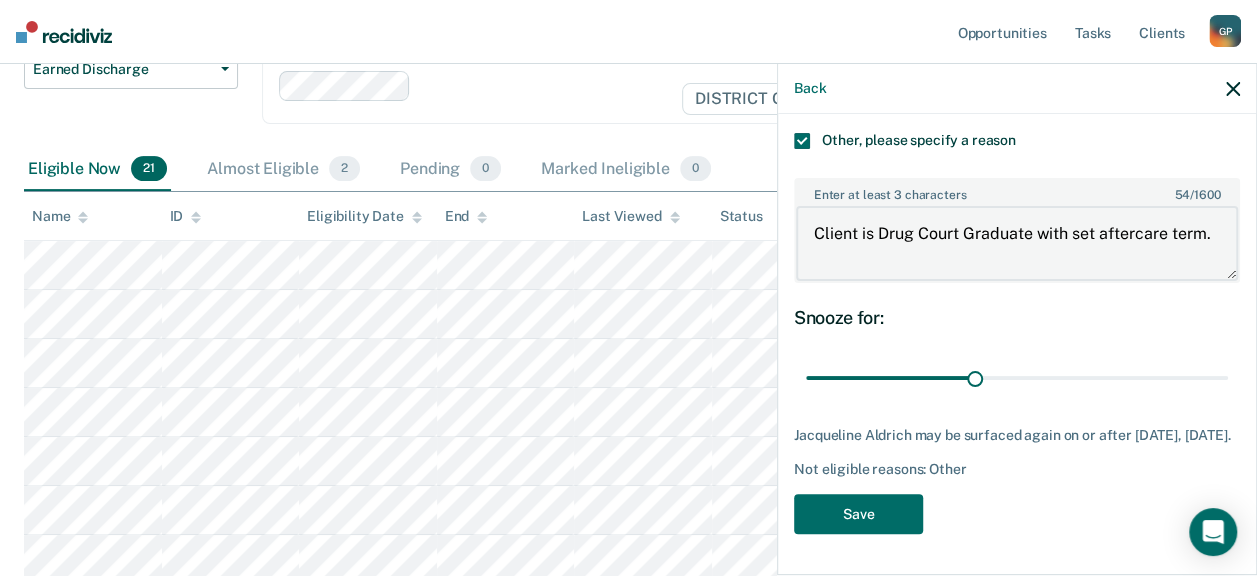 scroll, scrollTop: 356, scrollLeft: 0, axis: vertical 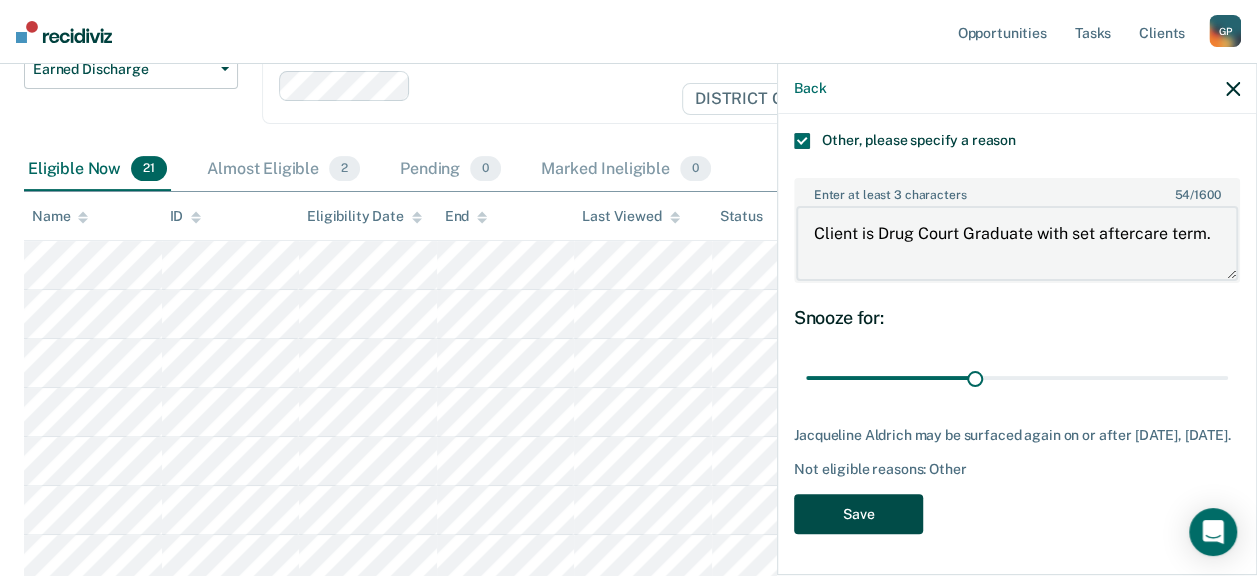 type on "Client is Drug Court Graduate with set aftercare term." 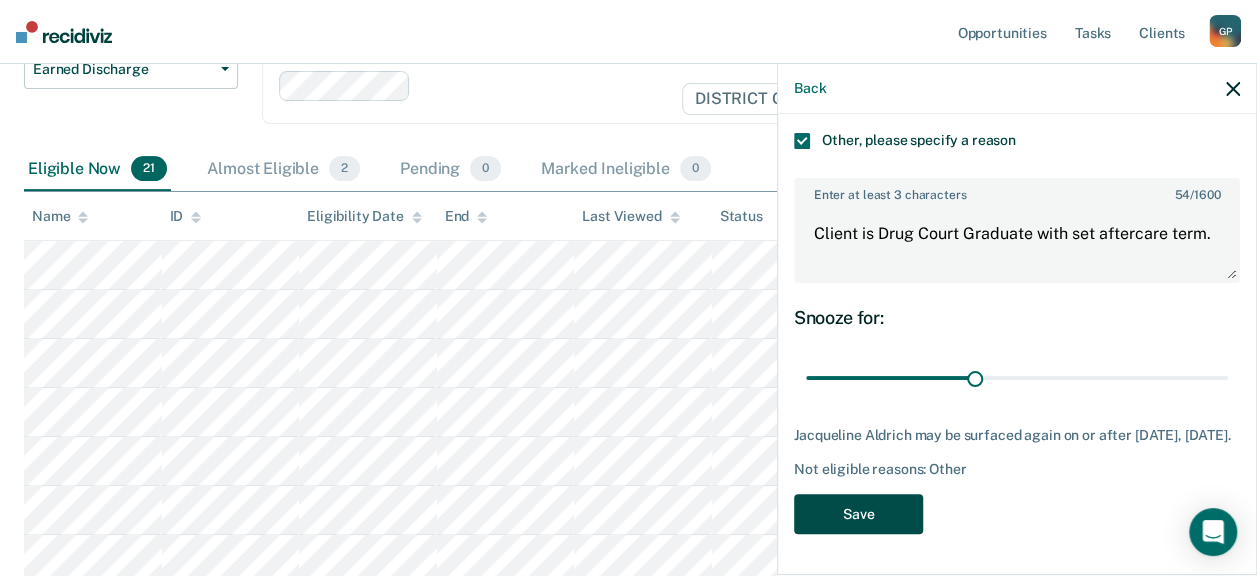 click on "Save" at bounding box center [858, 514] 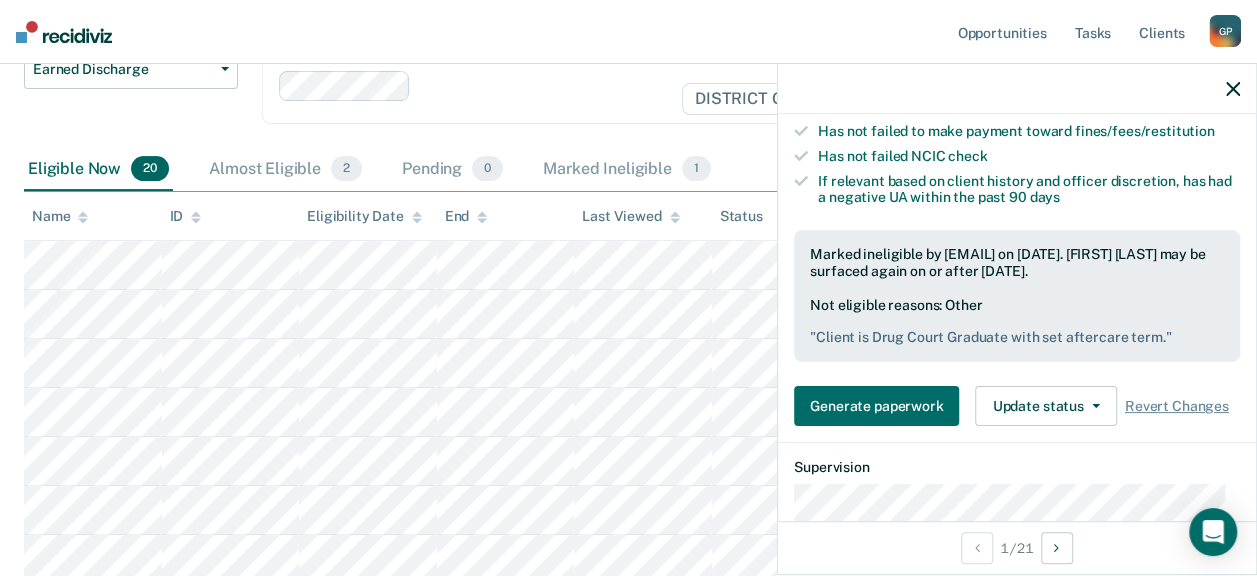 click at bounding box center [1233, 89] 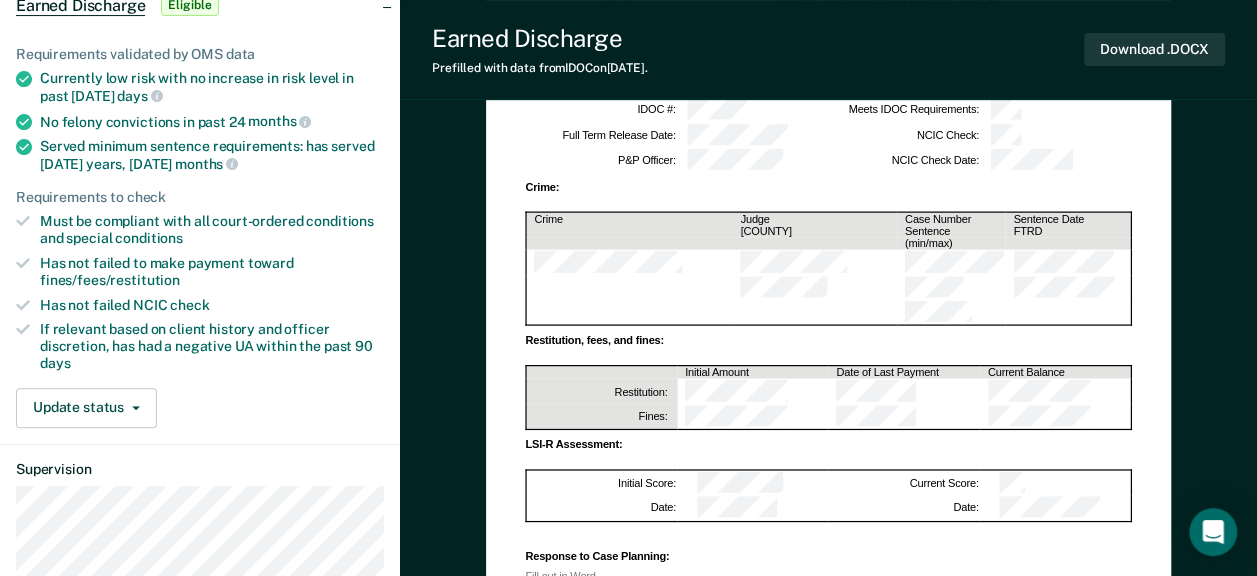 scroll, scrollTop: 0, scrollLeft: 0, axis: both 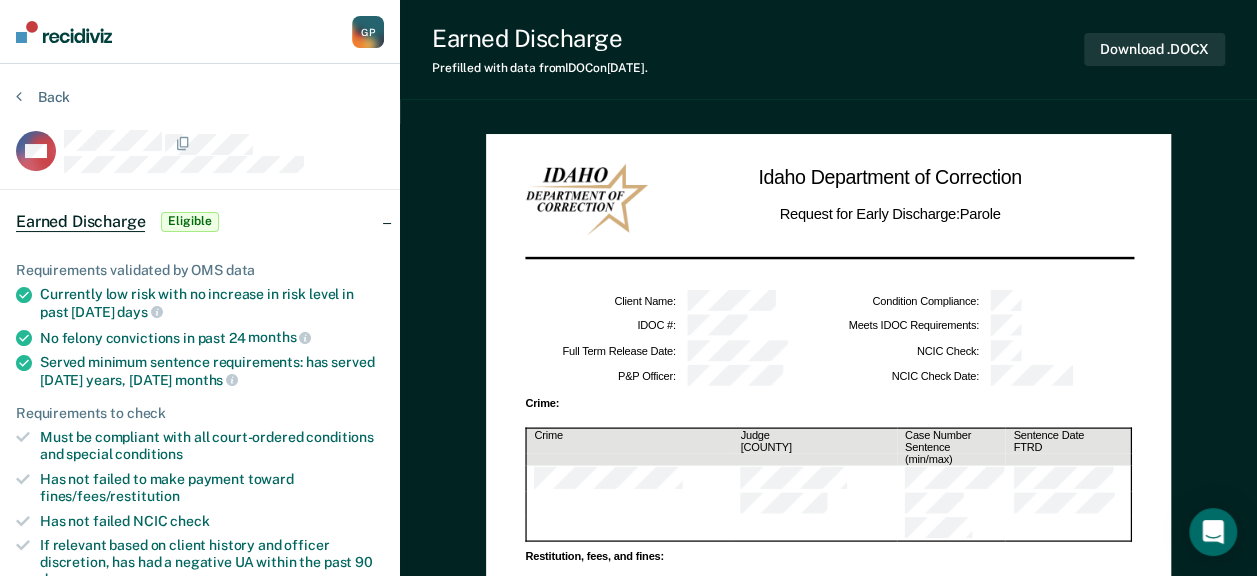 click on "Back" at bounding box center (200, 109) 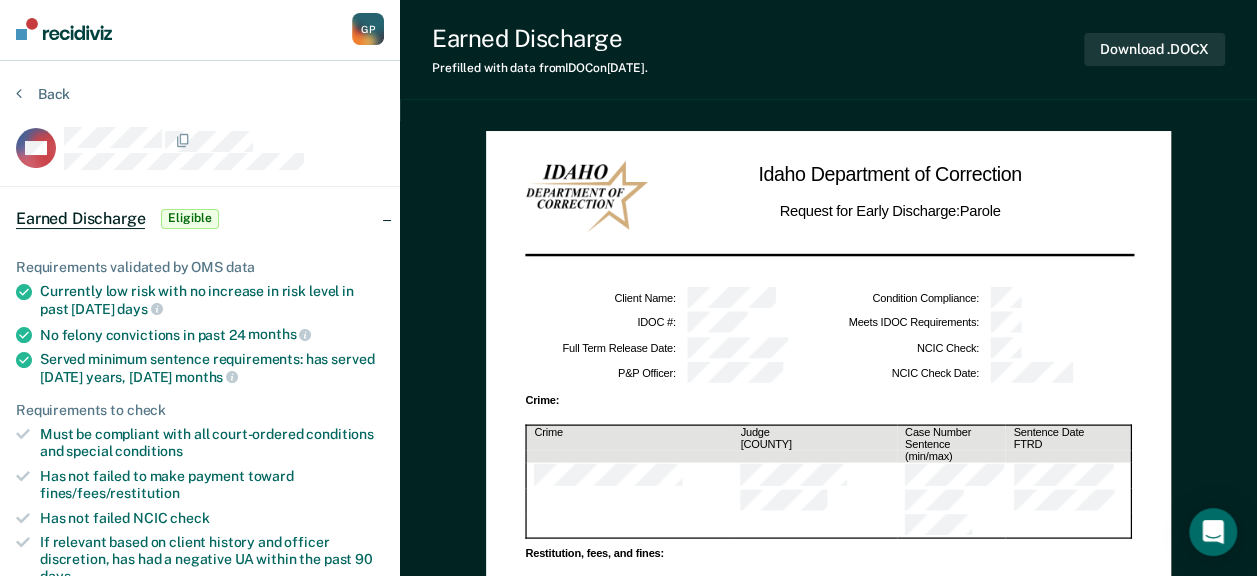 scroll, scrollTop: 0, scrollLeft: 0, axis: both 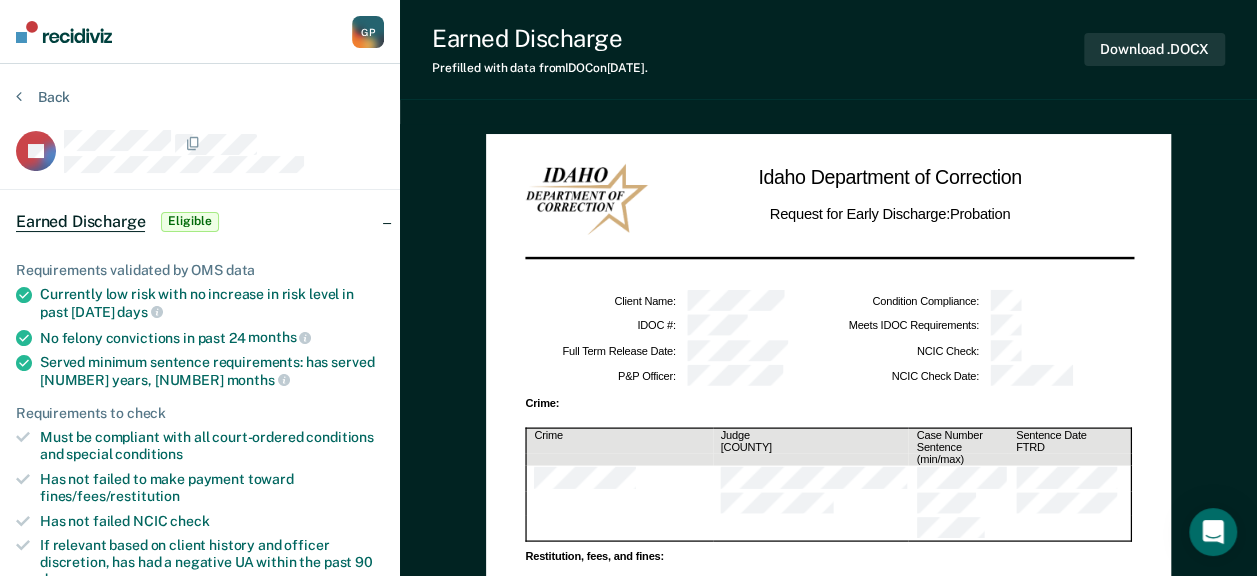 click on "Back JH Earned Discharge Eligible Requirements validated by OMS data Currently low risk with no increase in risk level in past [DATE] days No felony convictions in past [DATE] months Served minimum sentence requirements: has served [DATE] years, [DATE] months Requirements to check Must be compliant with all court-ordered conditions and special conditions Has not failed to make payment toward fines/fees/restitution Has not failed NCIC check If relevant based on client history and officer discretion, has had a negative UA within the past [DATE] days Update status Mark Pending Mark Ineligible Supervision Milestones Contact Relevant Contact Notes" at bounding box center [200, 635] 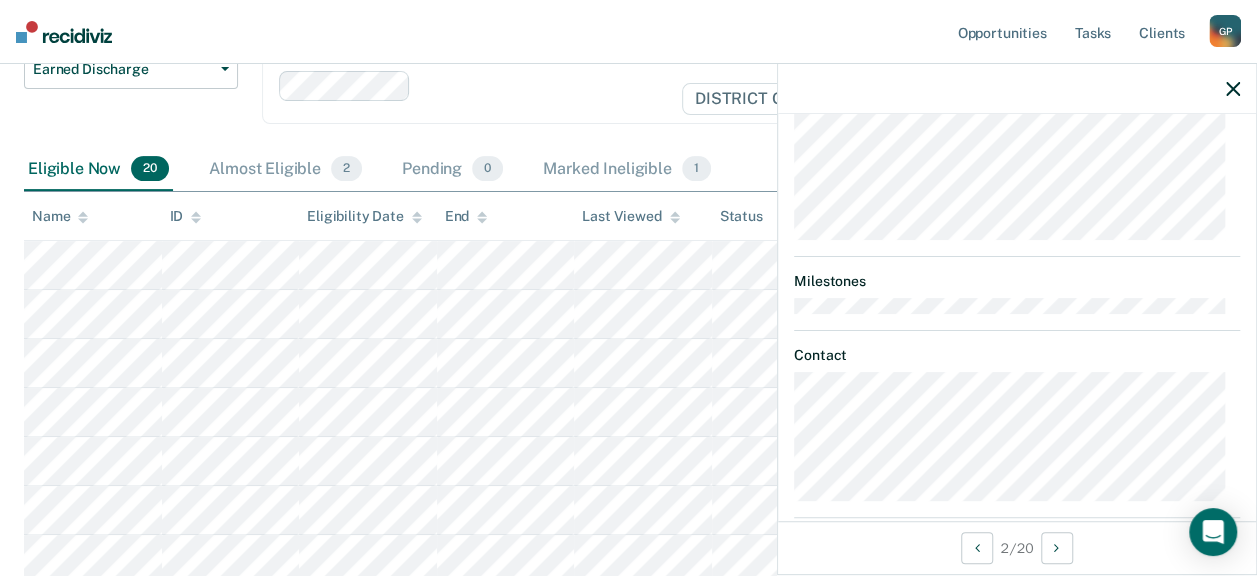 scroll, scrollTop: 452, scrollLeft: 0, axis: vertical 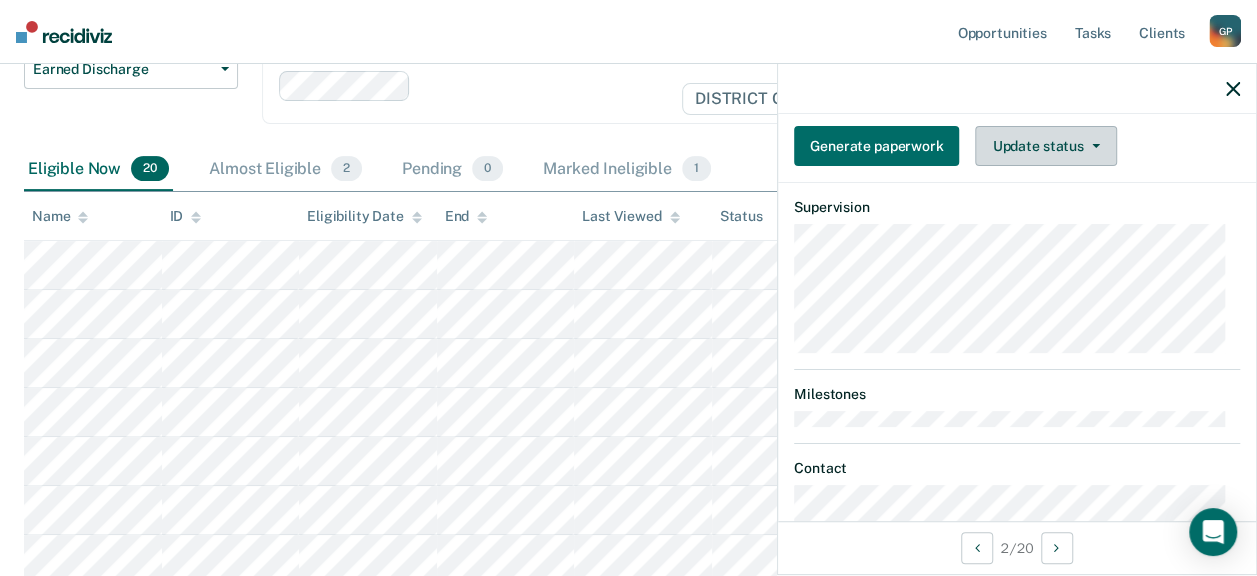 click on "Update status" at bounding box center (1045, 146) 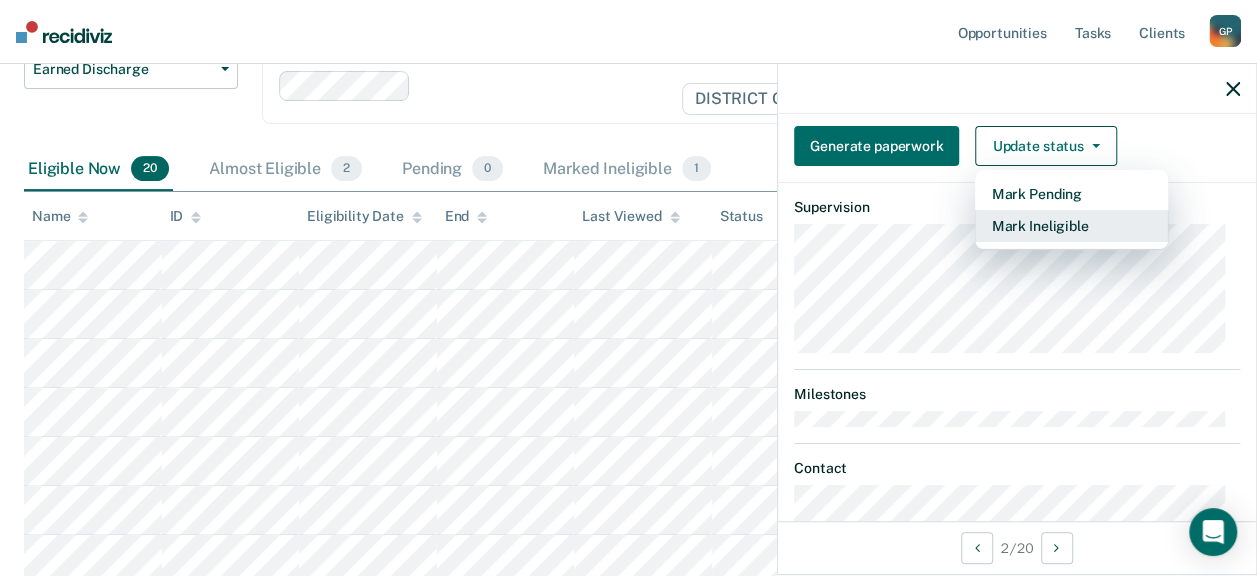 click on "Mark Ineligible" at bounding box center [1071, 226] 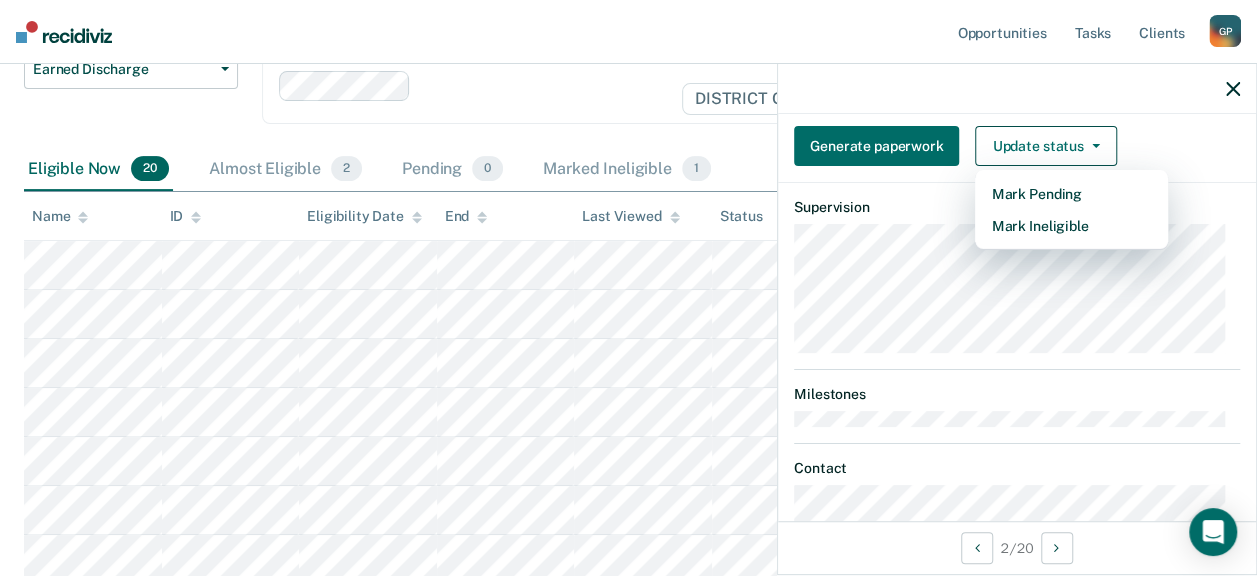 scroll, scrollTop: 236, scrollLeft: 0, axis: vertical 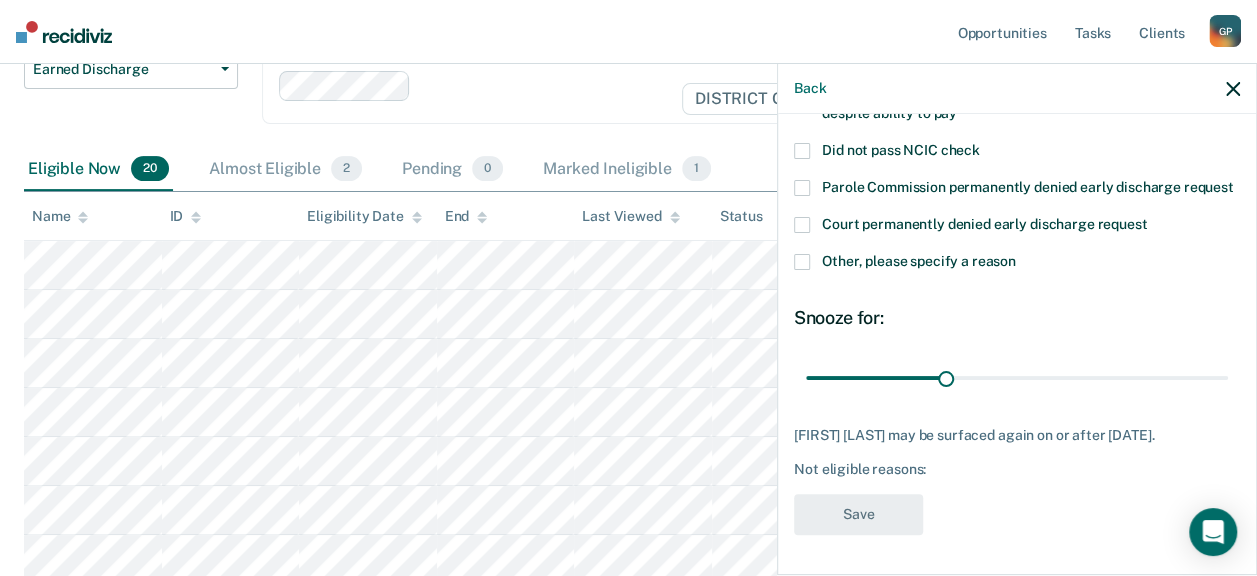 click at bounding box center (802, 262) 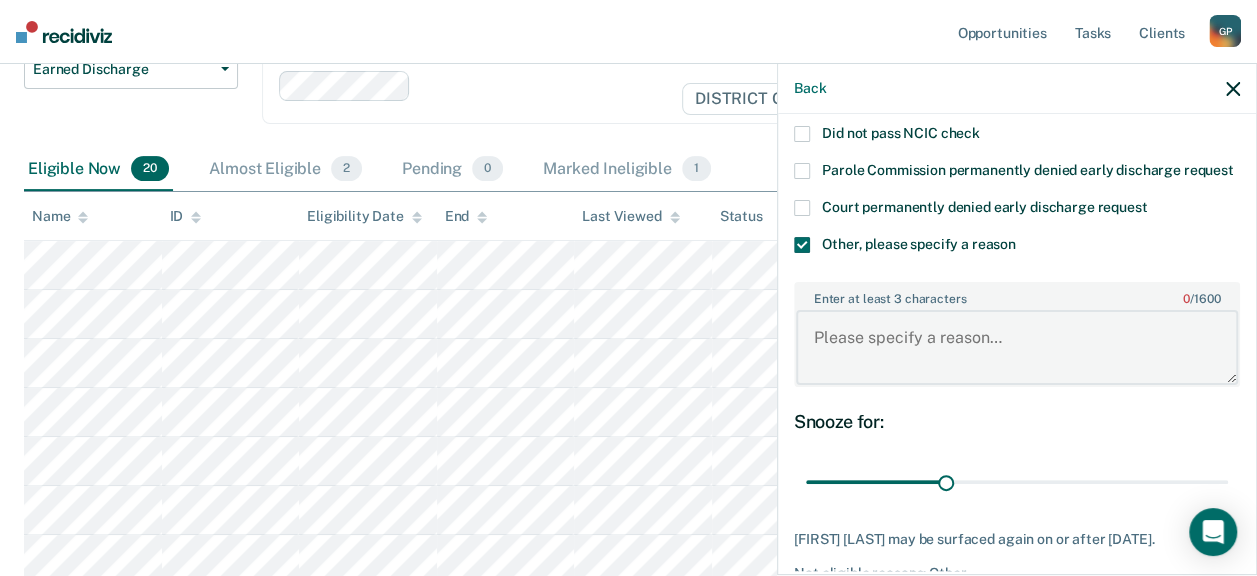 click on "Enter at least 3 characters 0  /  1600" at bounding box center (1017, 347) 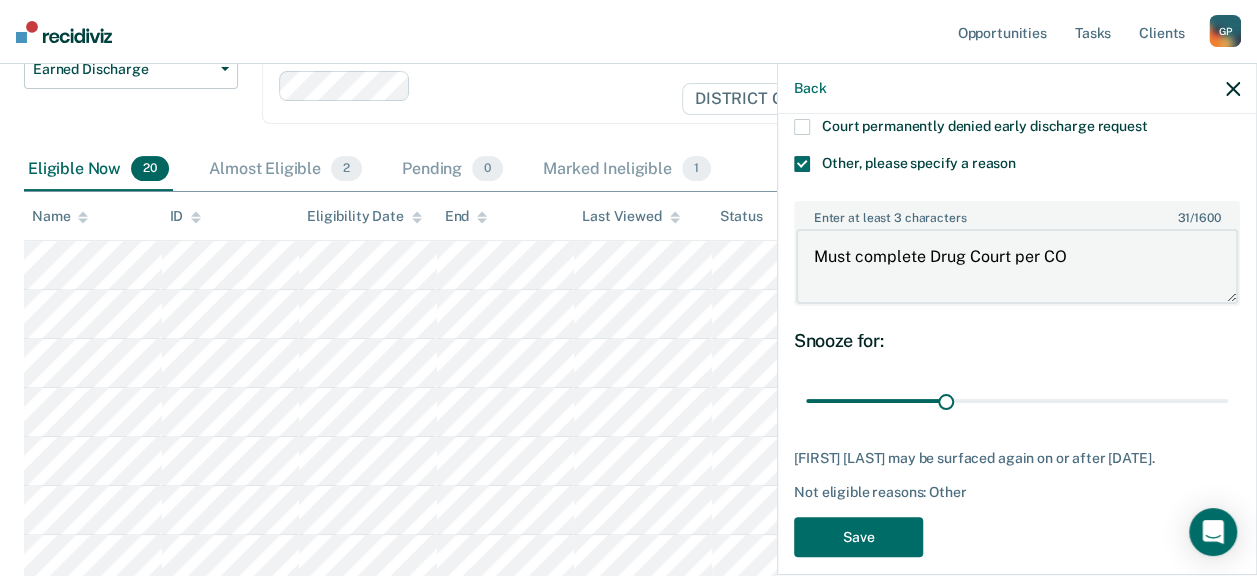scroll, scrollTop: 336, scrollLeft: 0, axis: vertical 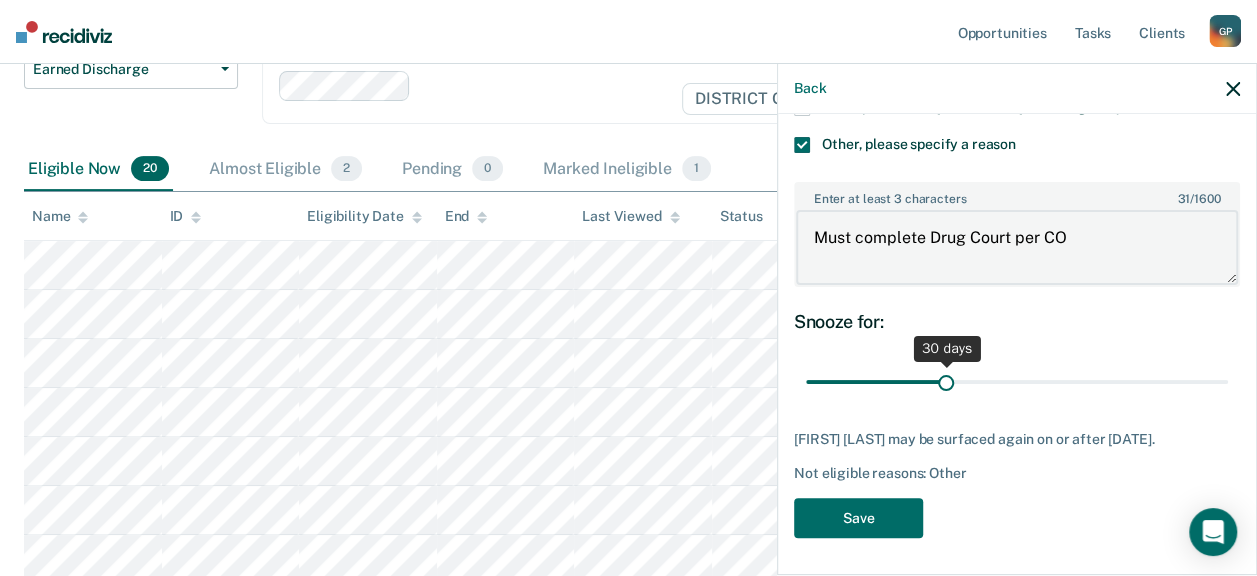 type on "Must complete Drug Court per CO" 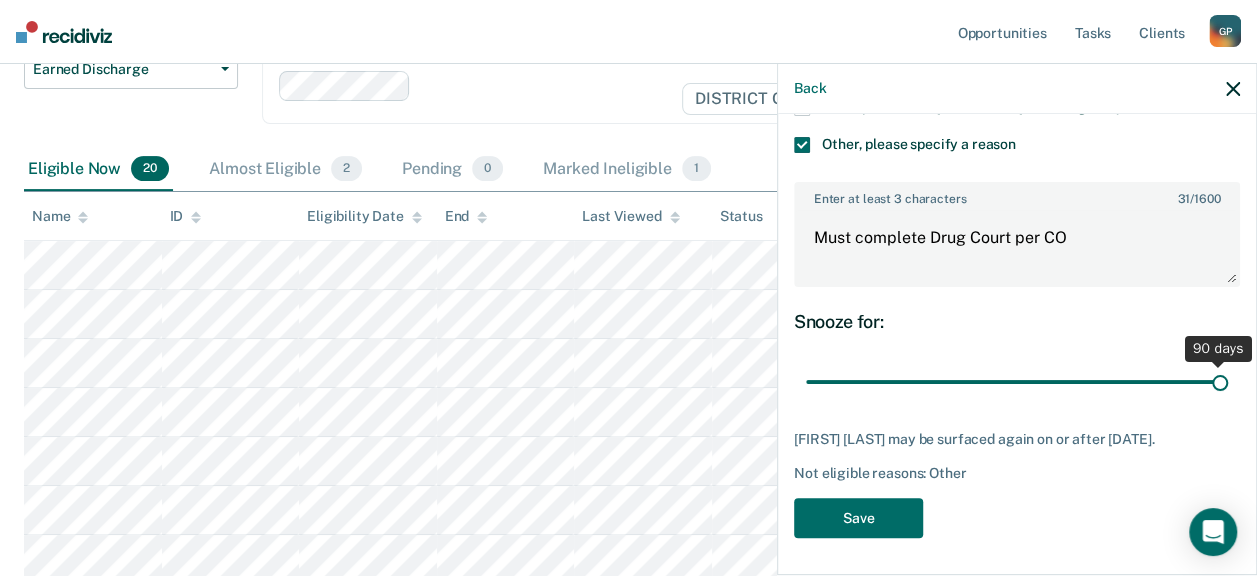 drag, startPoint x: 937, startPoint y: 398, endPoint x: 1275, endPoint y: 425, distance: 339.0767 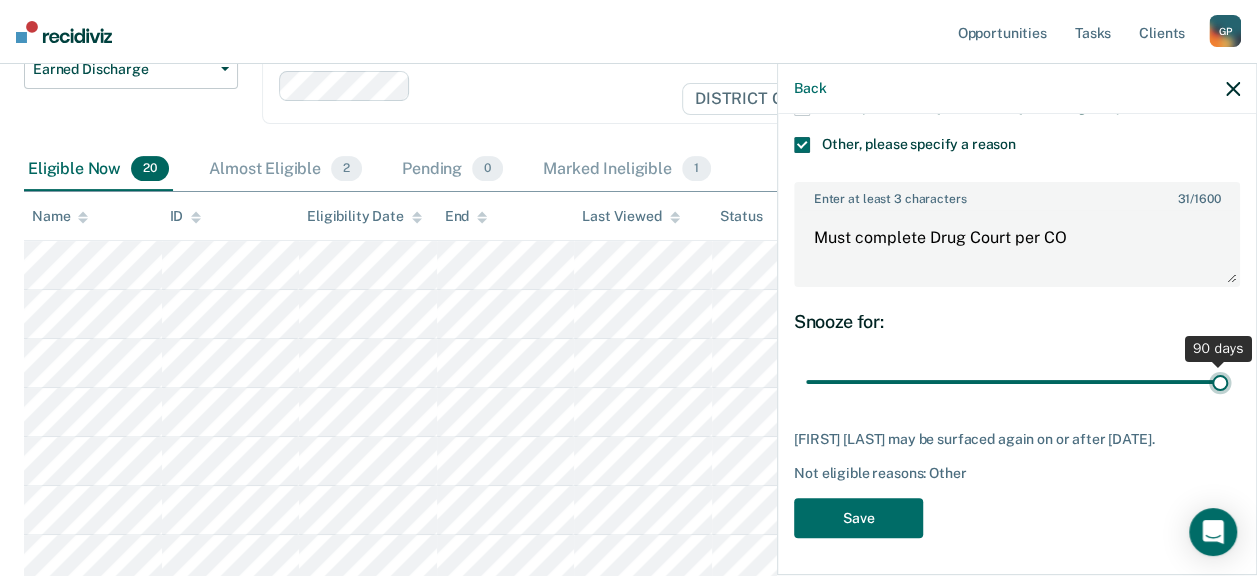 type on "90" 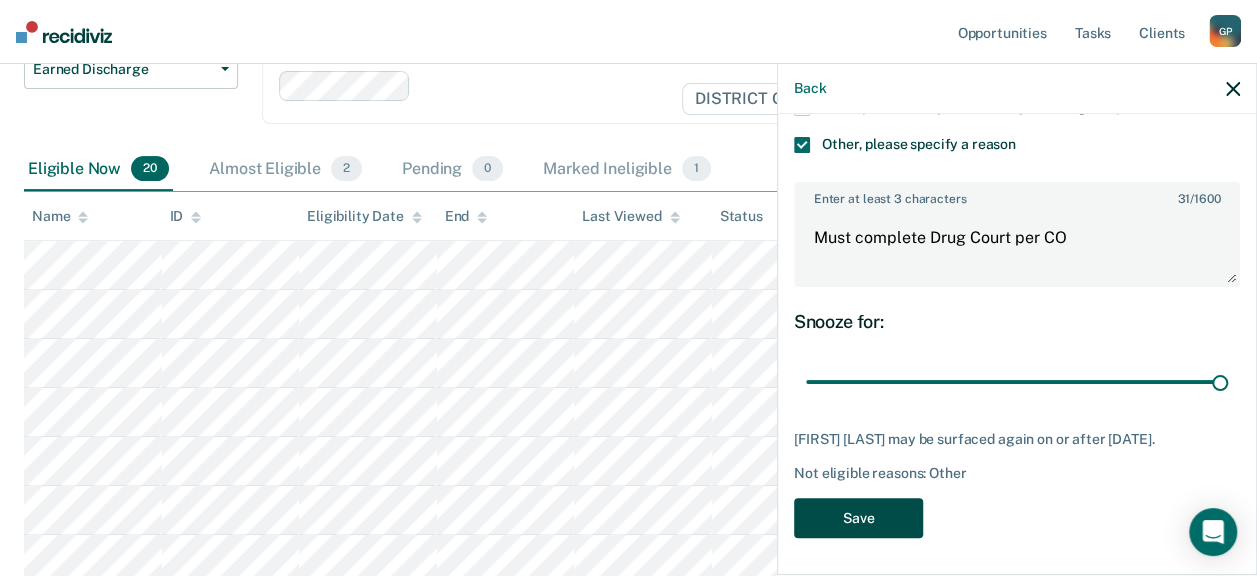 click on "Save" at bounding box center [858, 518] 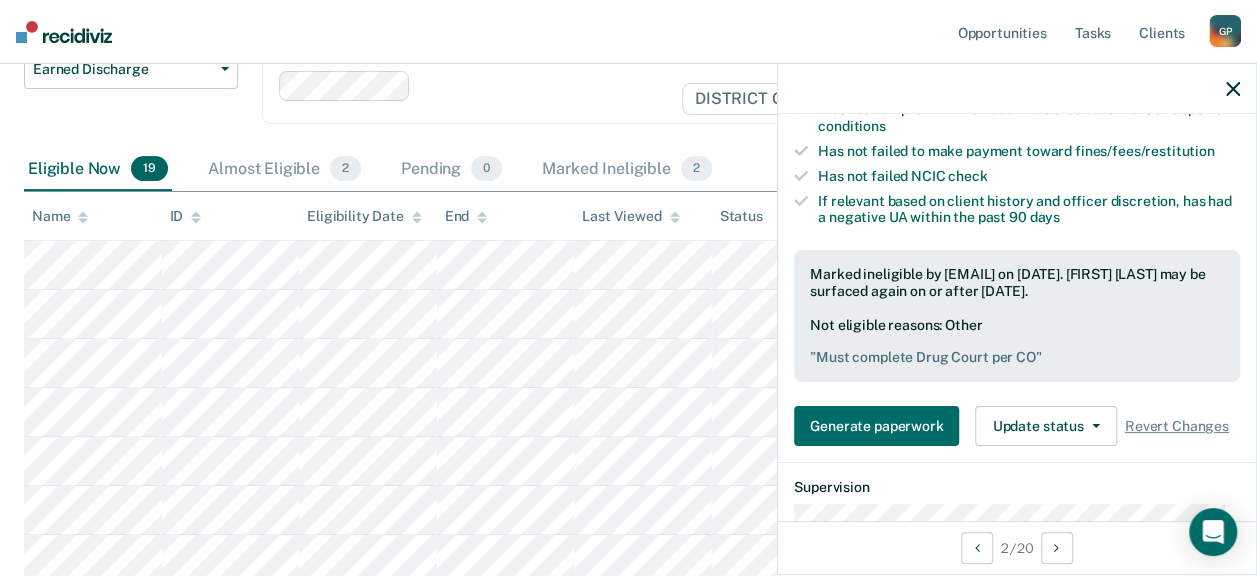 scroll, scrollTop: 319, scrollLeft: 0, axis: vertical 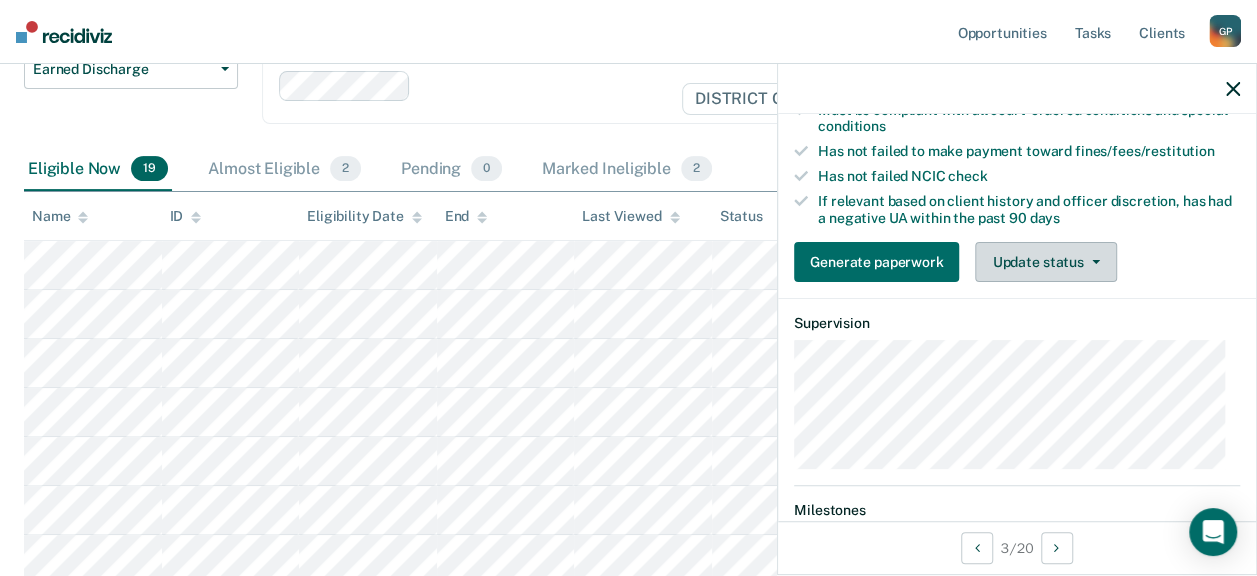click on "Update status" at bounding box center [1045, 262] 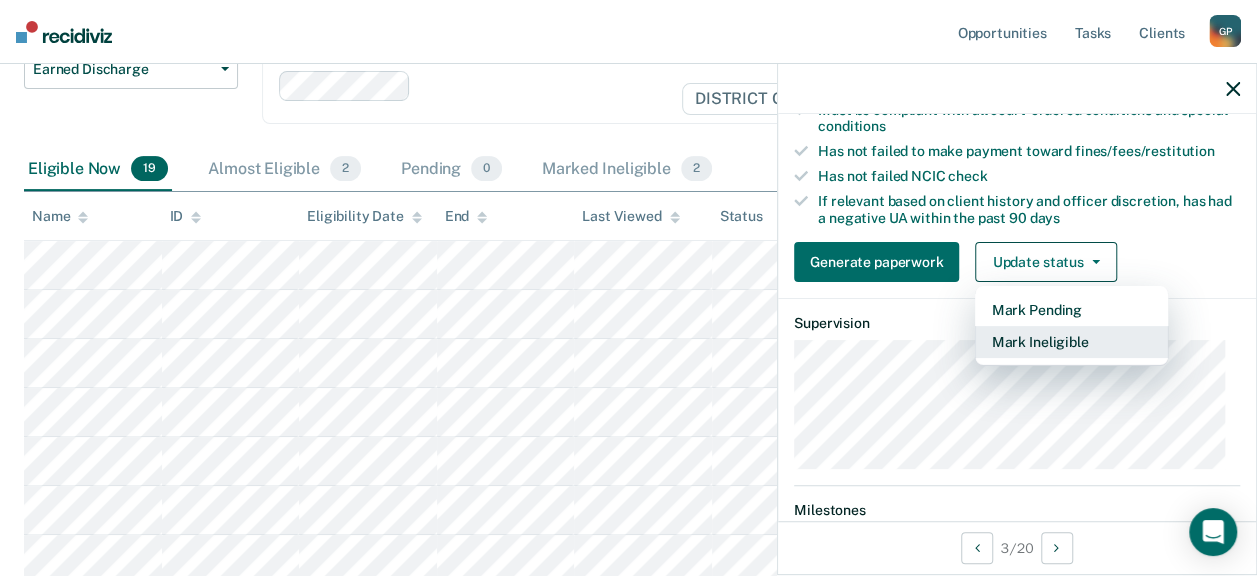 click on "Mark Ineligible" at bounding box center [1071, 342] 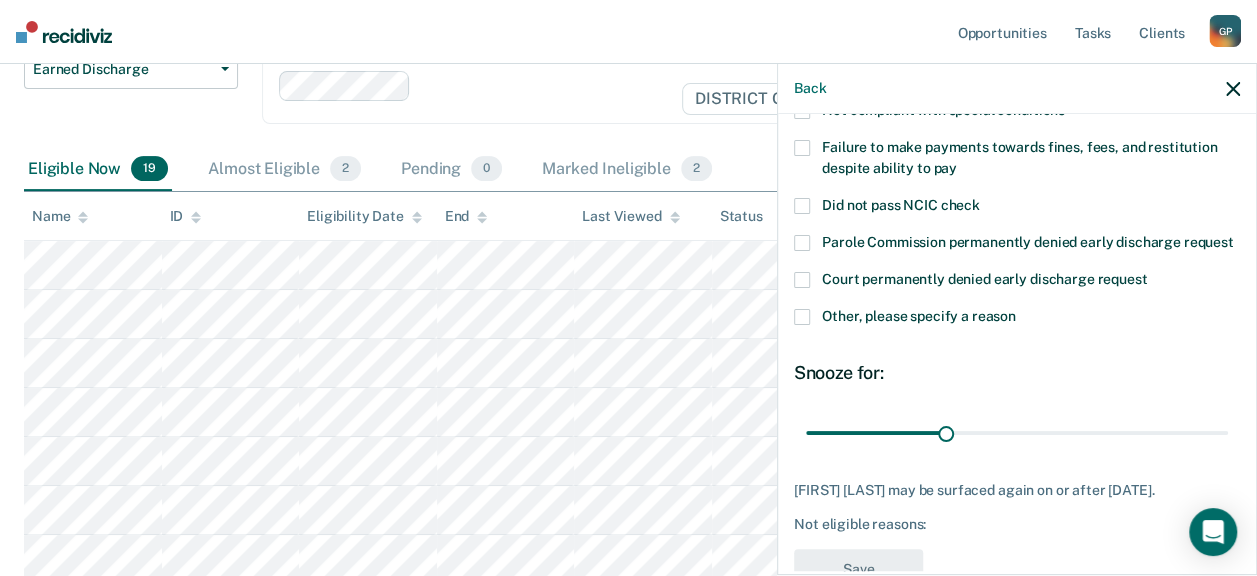 scroll, scrollTop: 36, scrollLeft: 0, axis: vertical 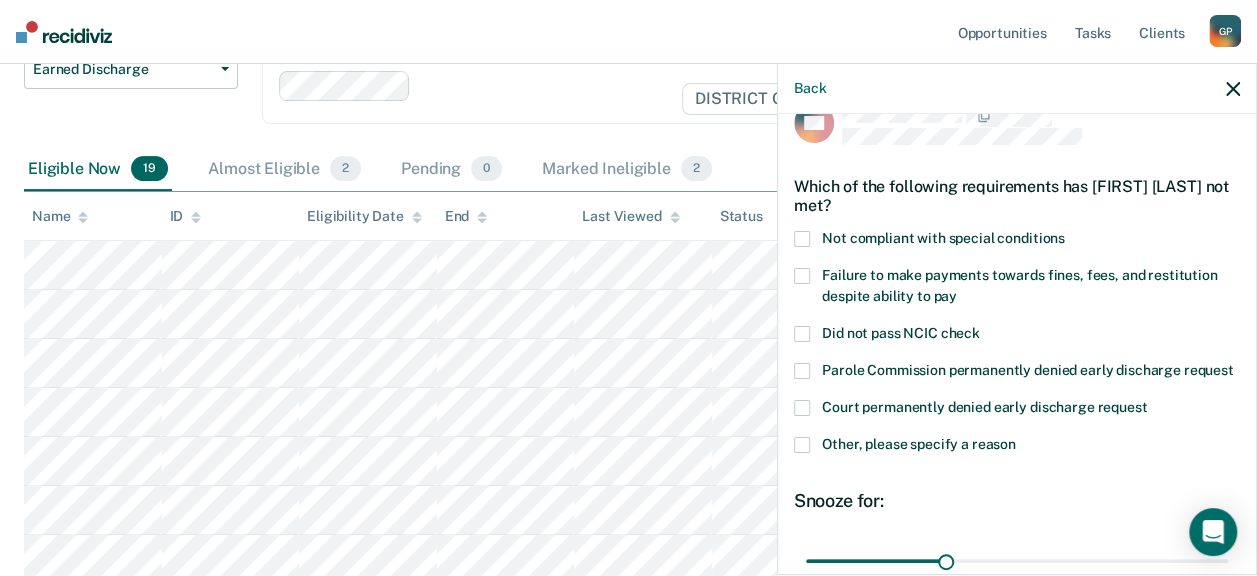 click on "Which of the following requirements has [FIRST] [LAST] not met?" at bounding box center (1017, 196) 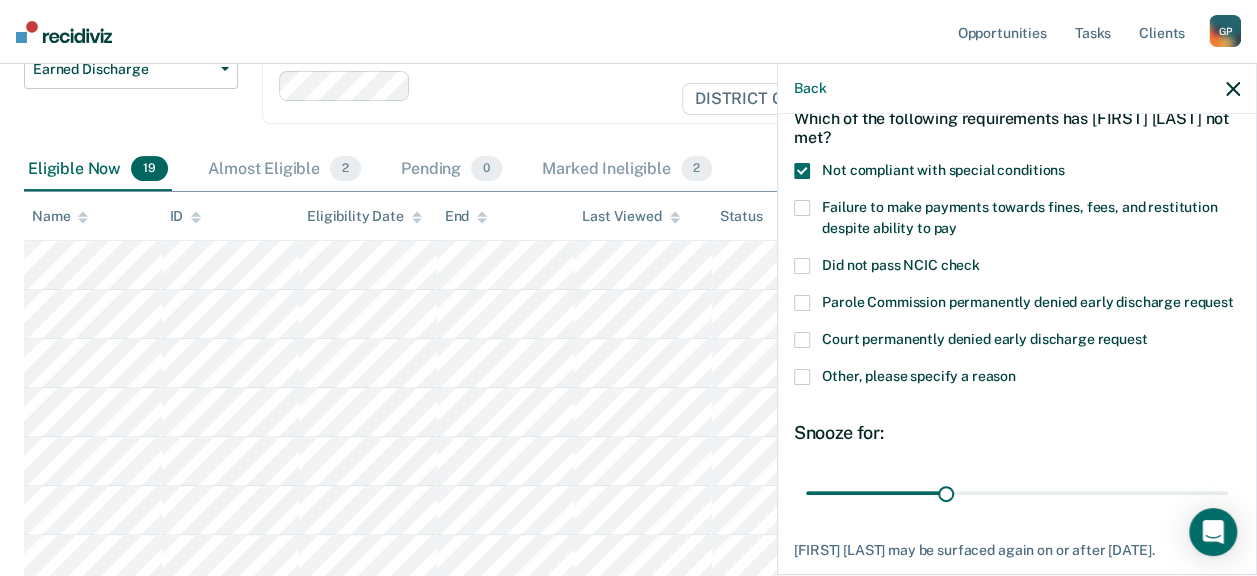 scroll, scrollTop: 136, scrollLeft: 0, axis: vertical 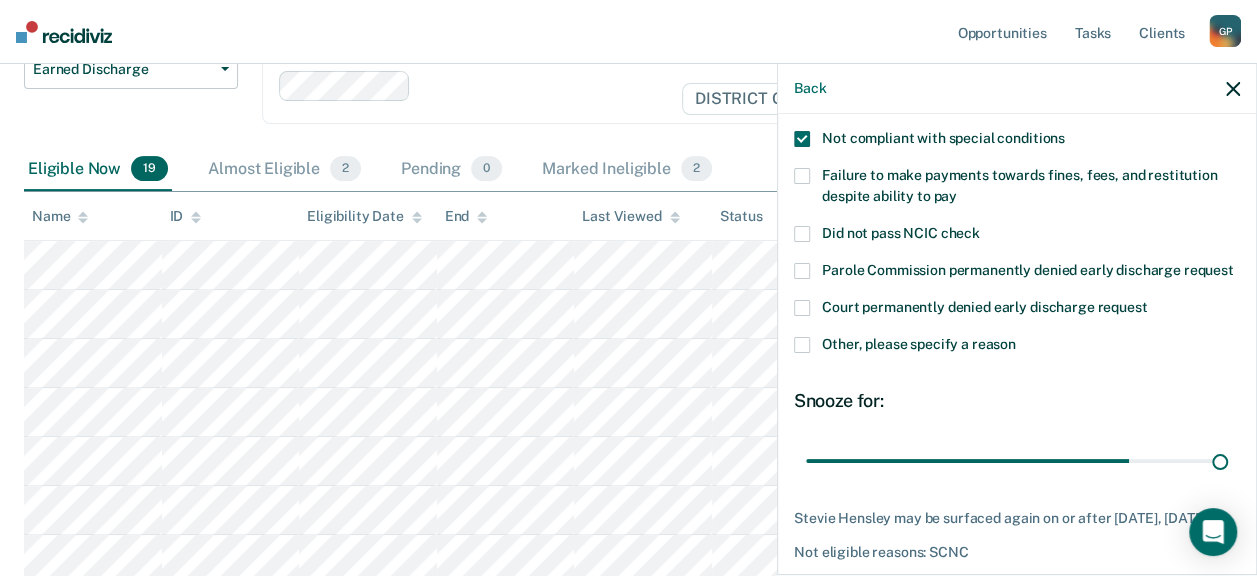 drag, startPoint x: 960, startPoint y: 483, endPoint x: 1271, endPoint y: 427, distance: 316.0016 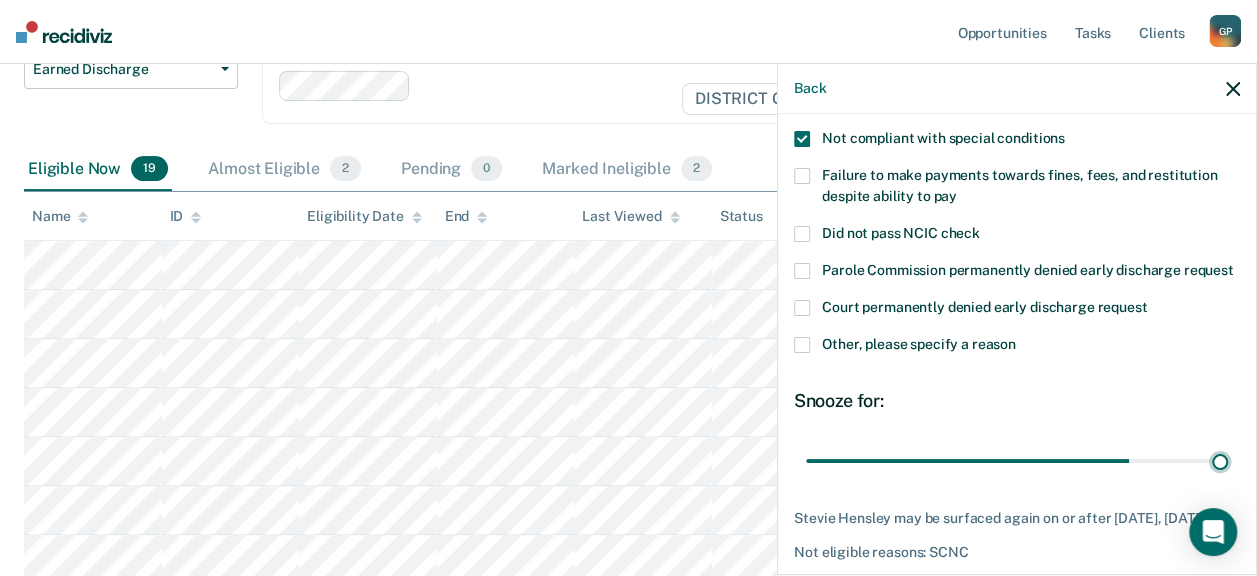 type on "90" 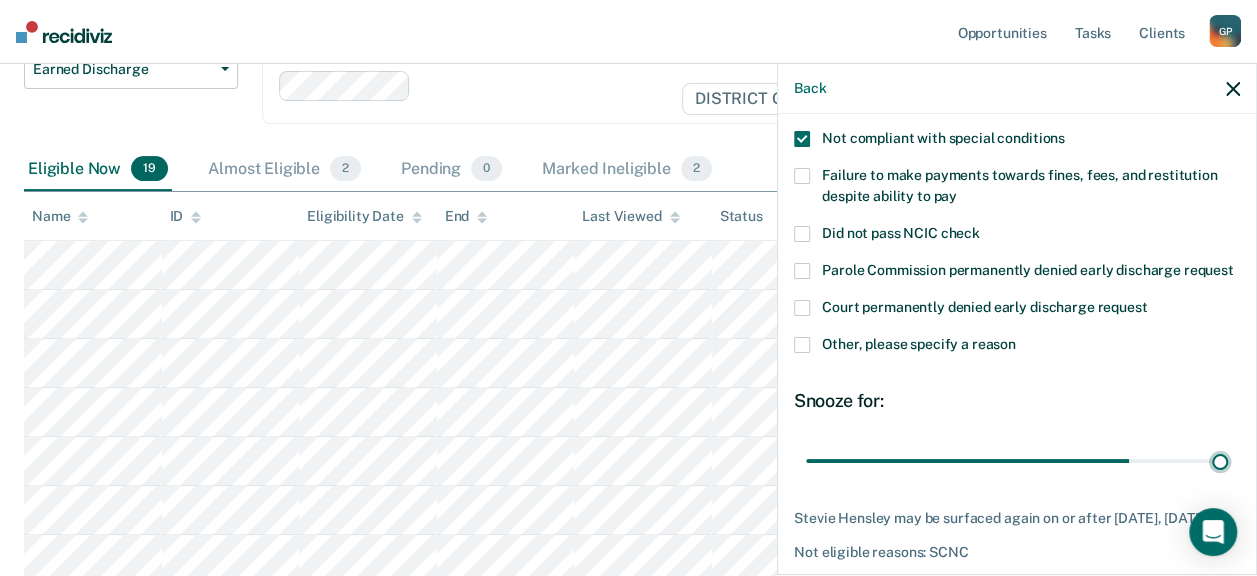 click at bounding box center [1017, 460] 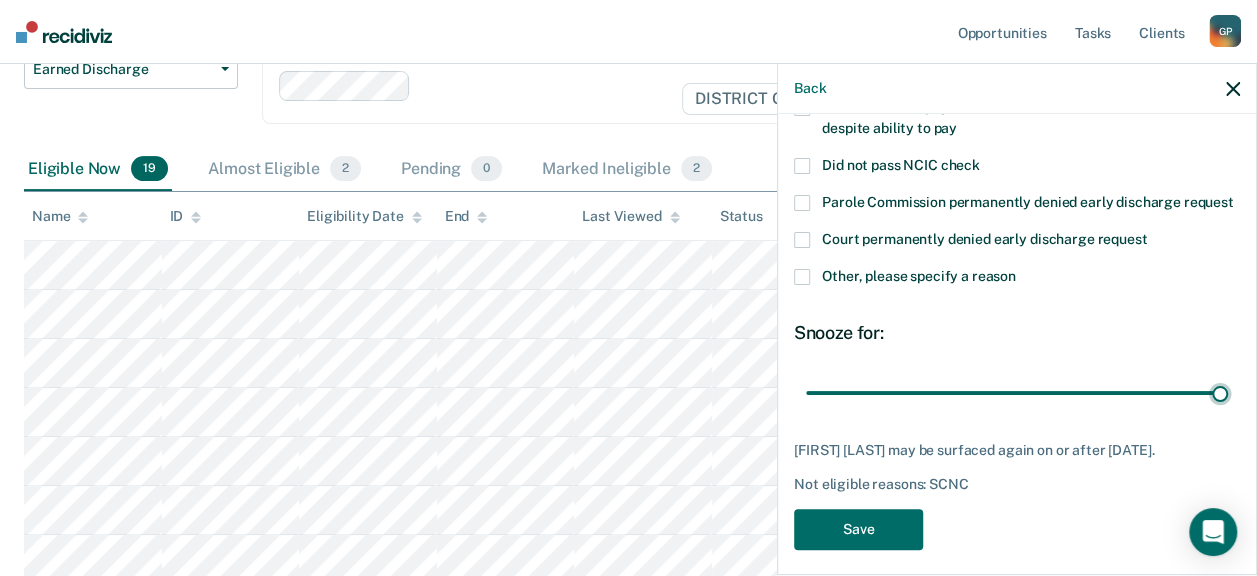 scroll, scrollTop: 252, scrollLeft: 0, axis: vertical 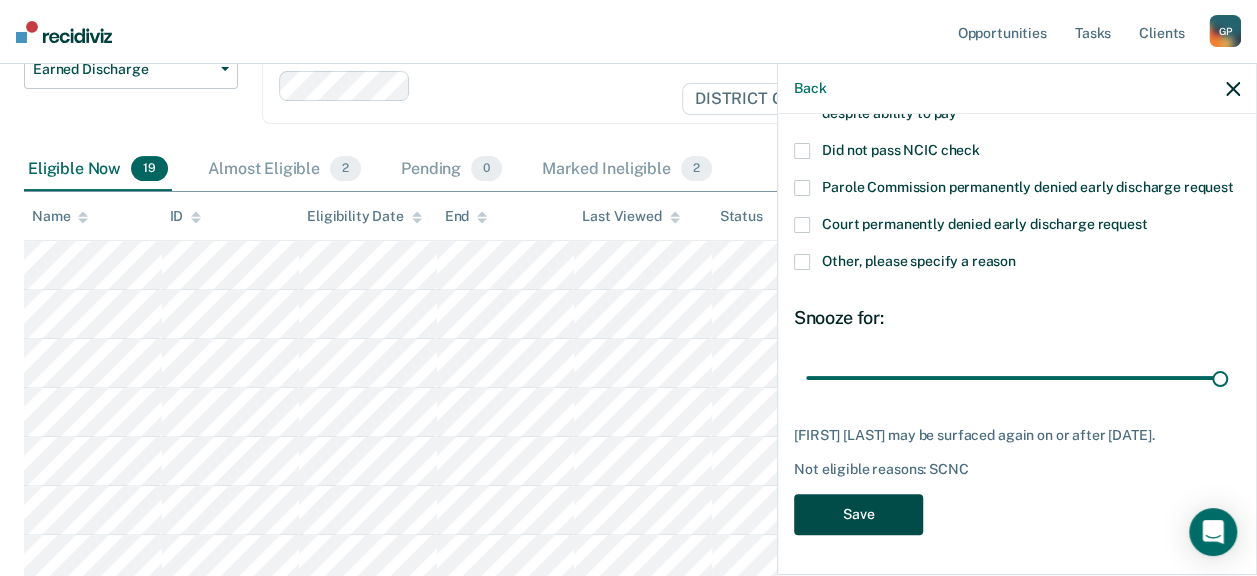 click on "Save" at bounding box center [858, 514] 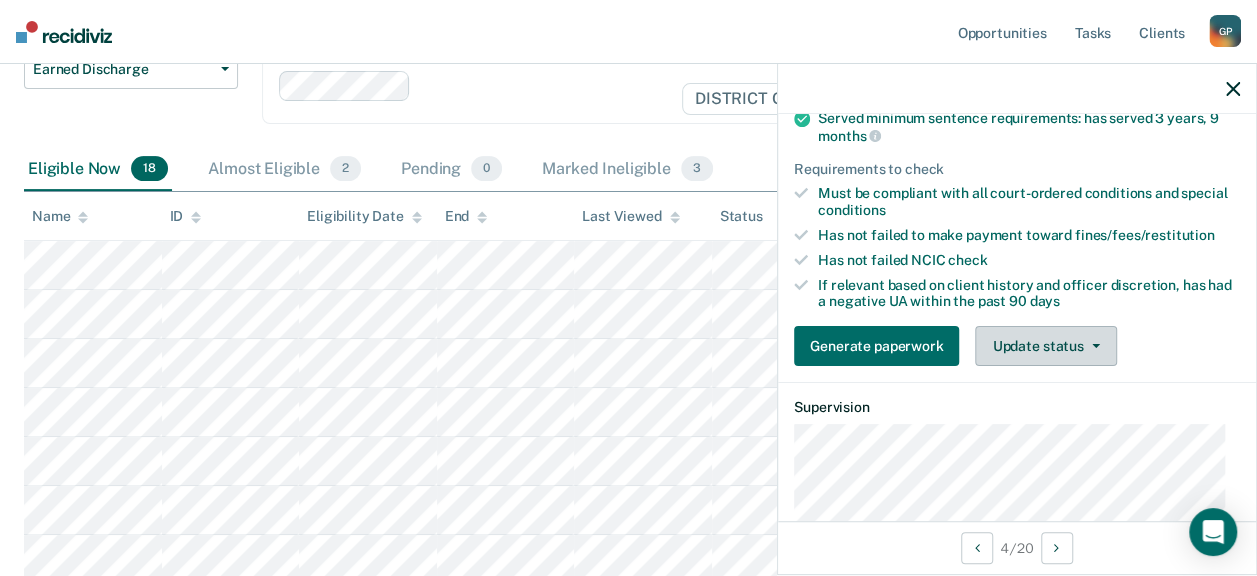 click on "Update status" at bounding box center [1045, 346] 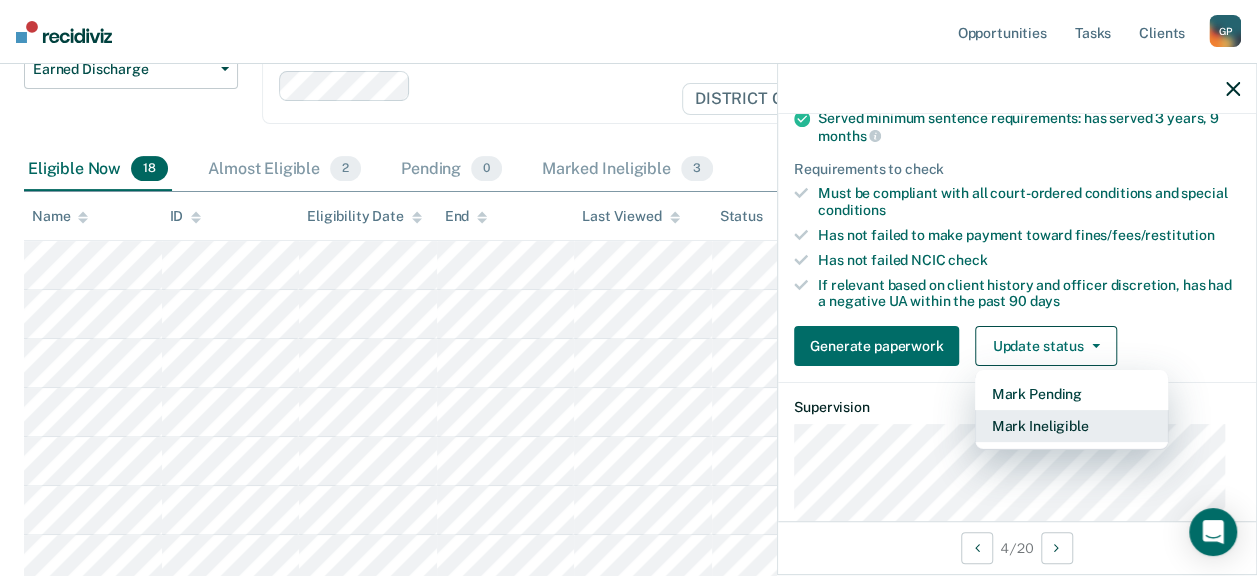 click on "Mark Ineligible" at bounding box center (1071, 426) 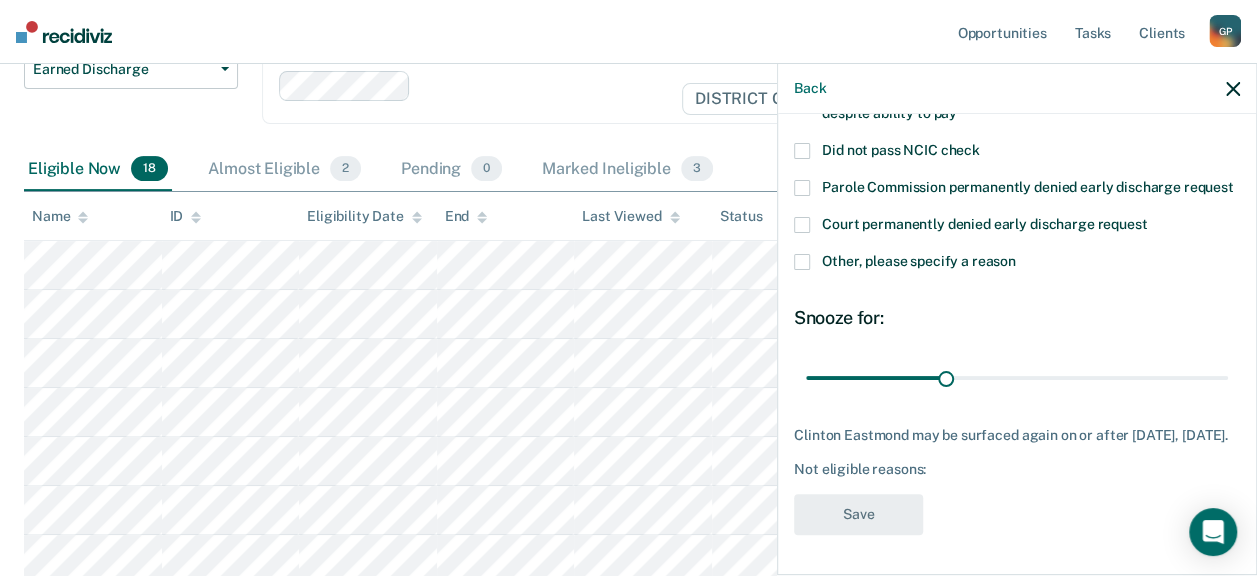 scroll, scrollTop: 0, scrollLeft: 0, axis: both 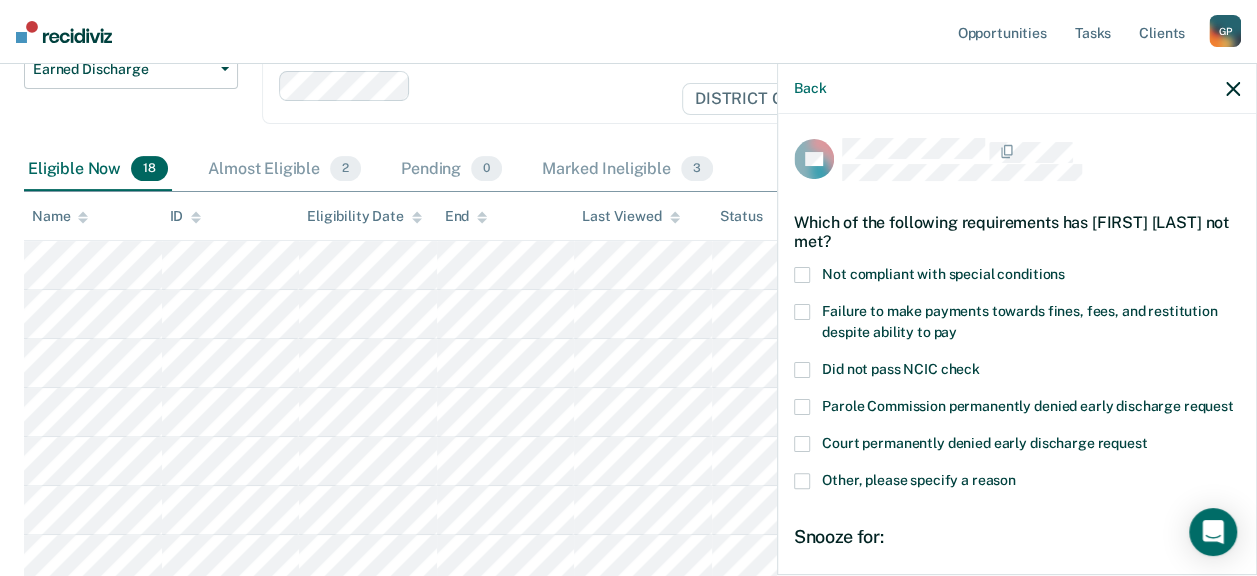 click on "Not compliant with special conditions" at bounding box center [1017, 277] 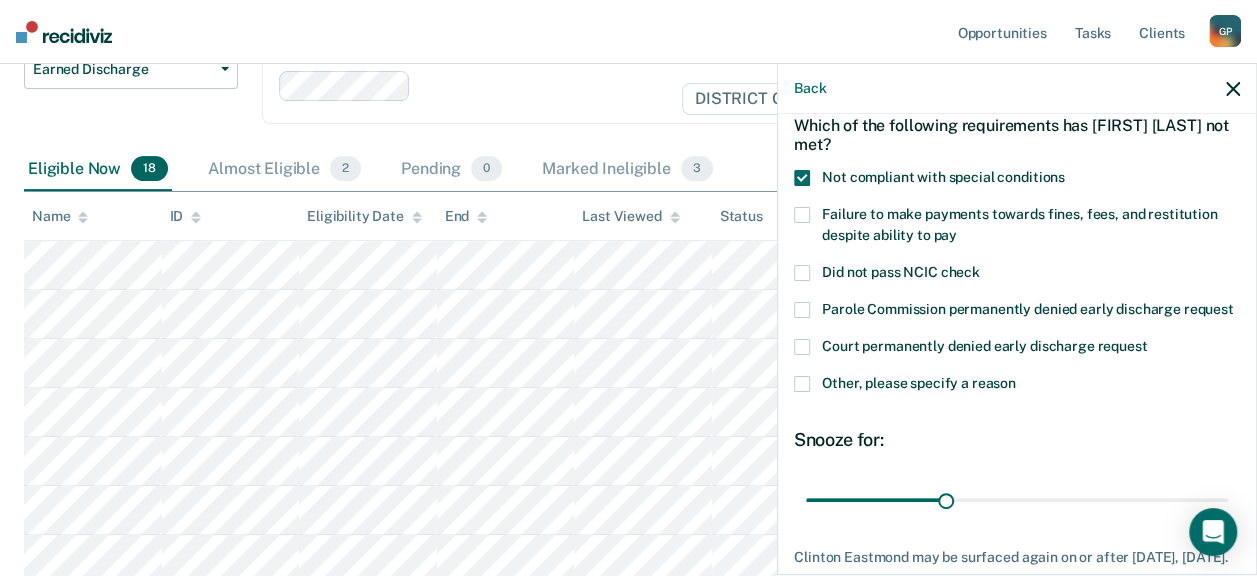 scroll, scrollTop: 236, scrollLeft: 0, axis: vertical 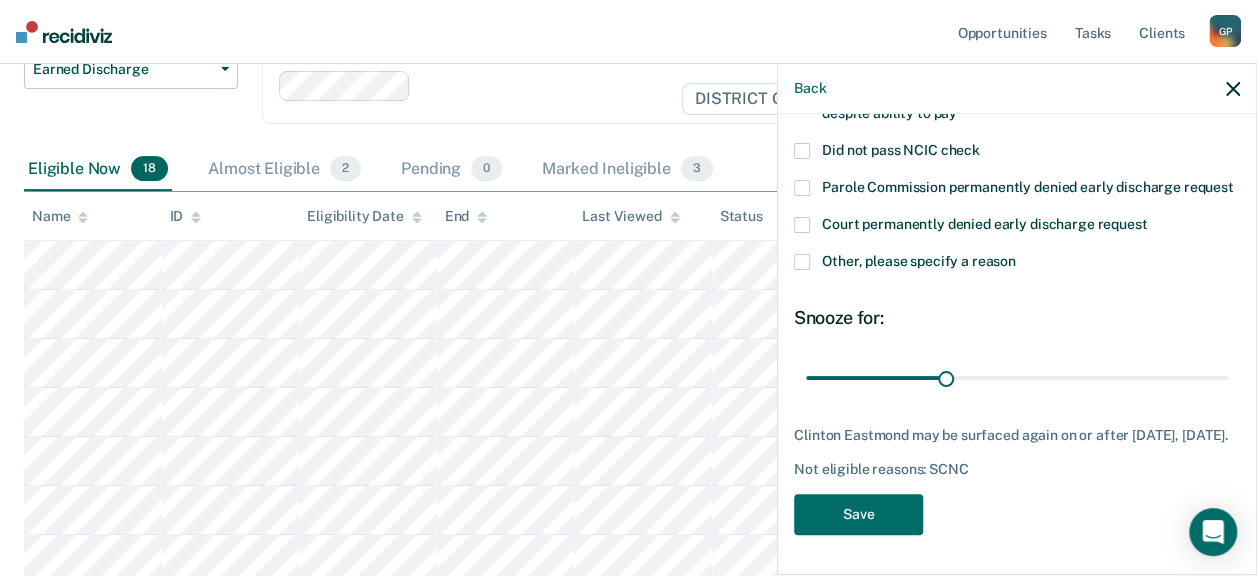 click at bounding box center [802, 262] 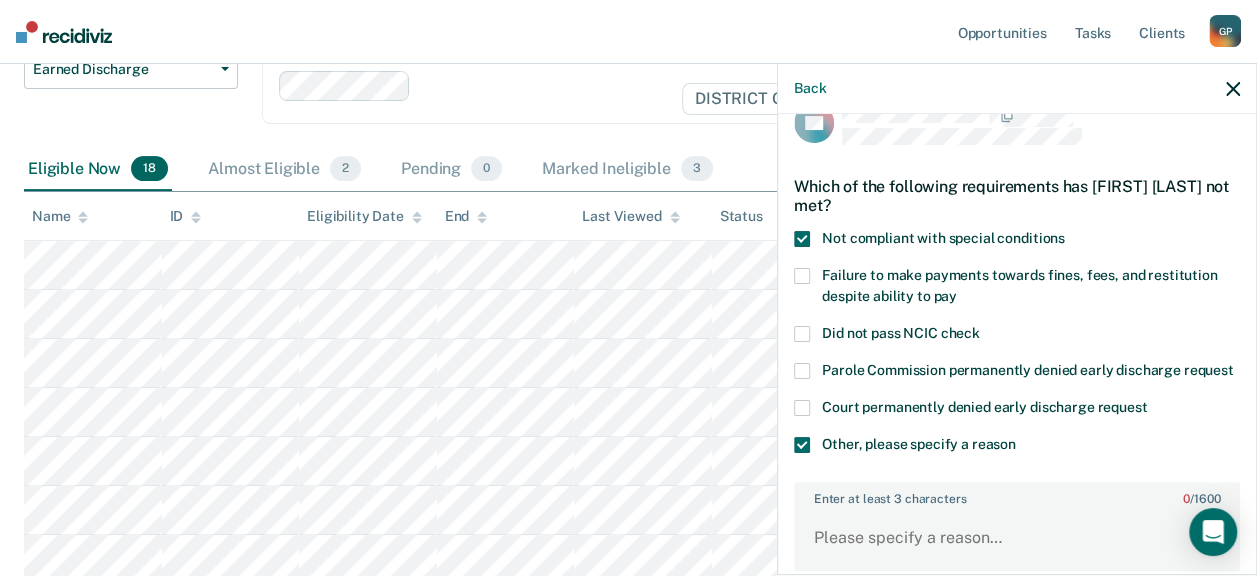 scroll, scrollTop: 236, scrollLeft: 0, axis: vertical 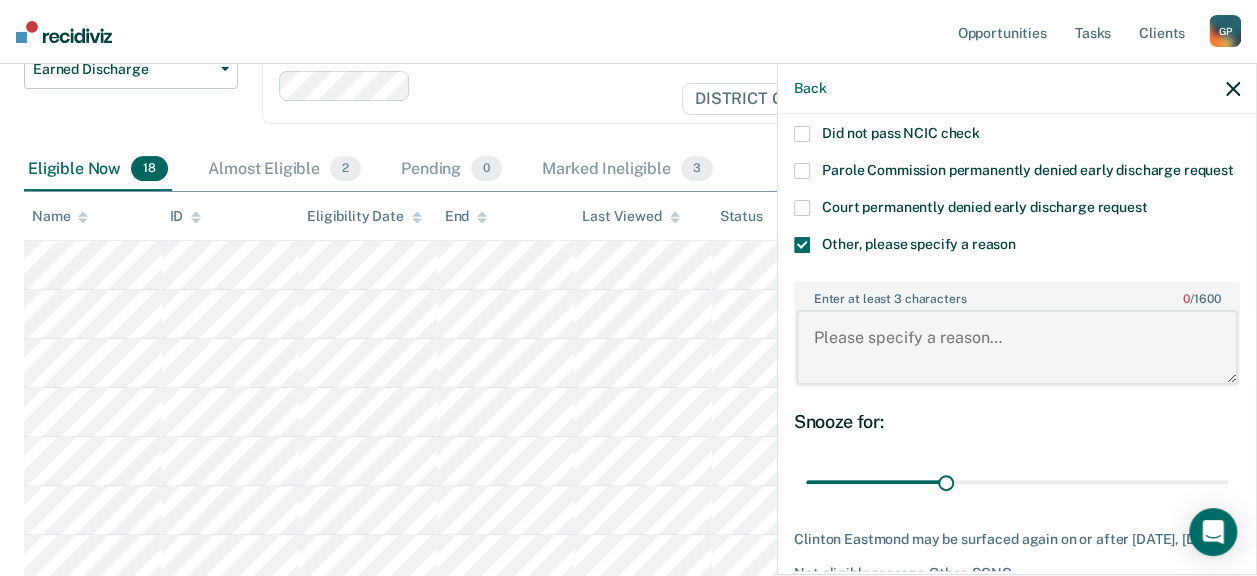 click on "Enter at least 3 characters 0  /  1600" at bounding box center (1017, 347) 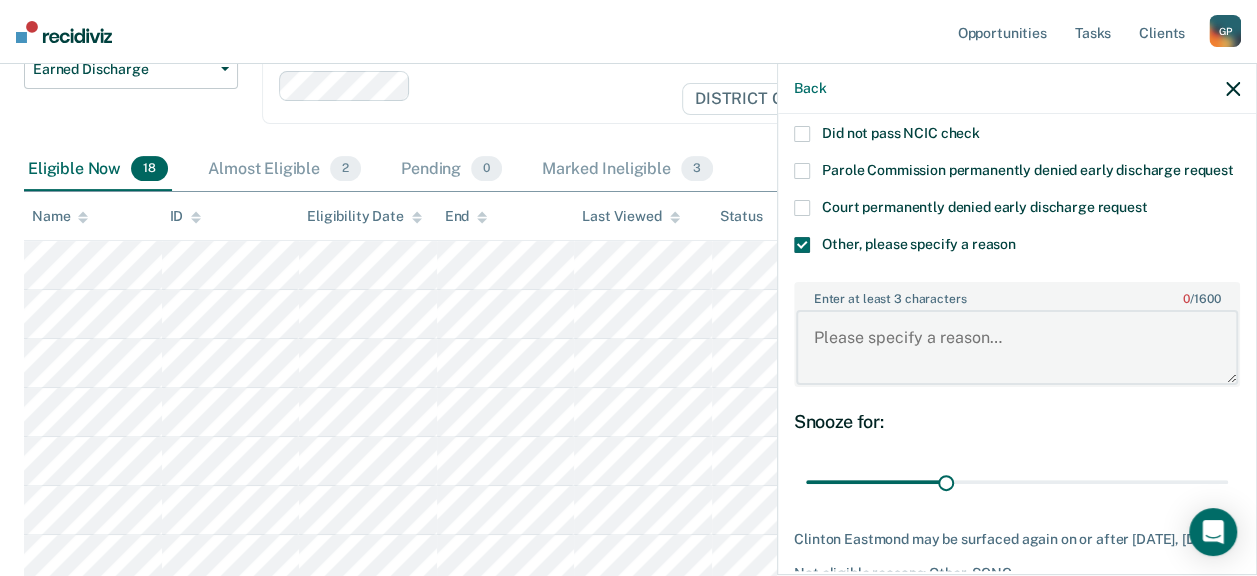 paste on "Client is Drug Court Graduate with set aftercare term." 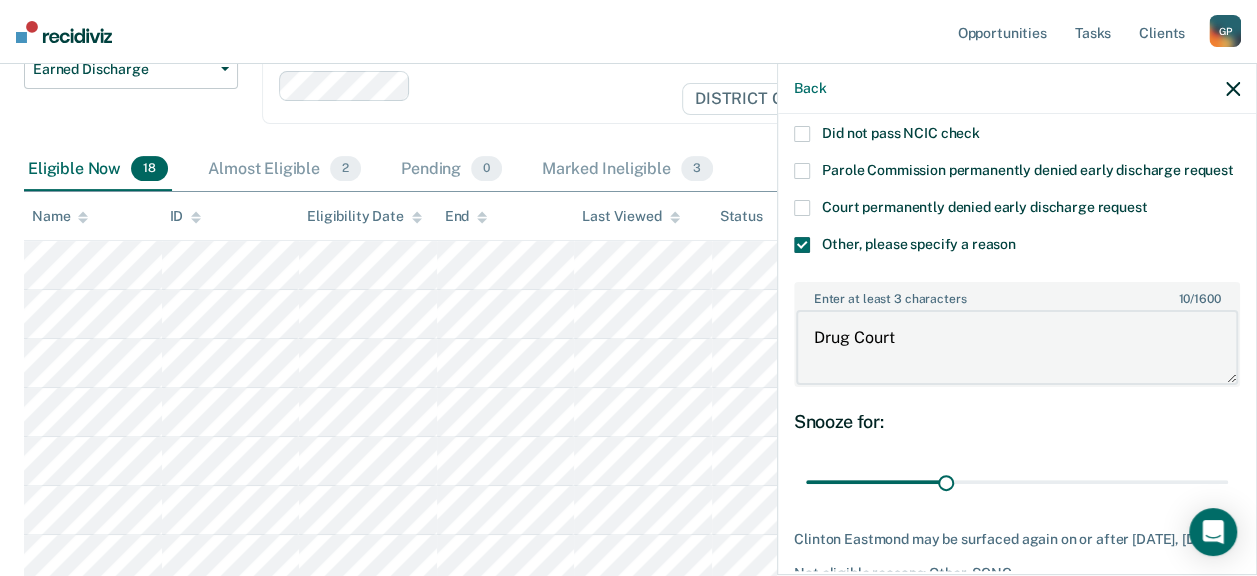 drag, startPoint x: 908, startPoint y: 357, endPoint x: 808, endPoint y: 354, distance: 100.04499 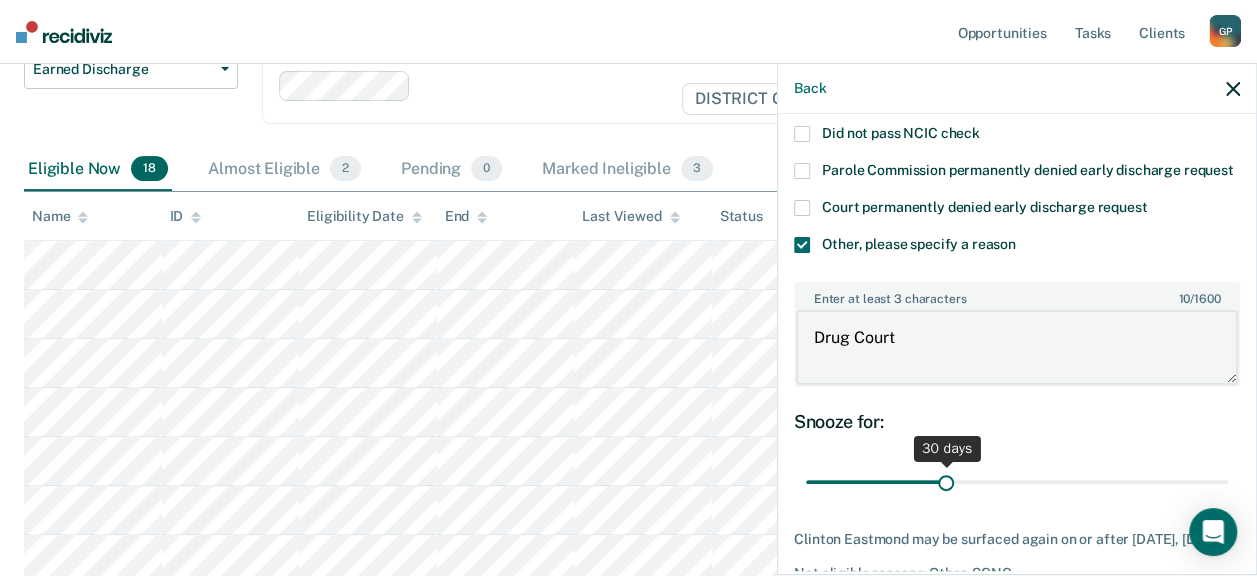 type on "Drug Court" 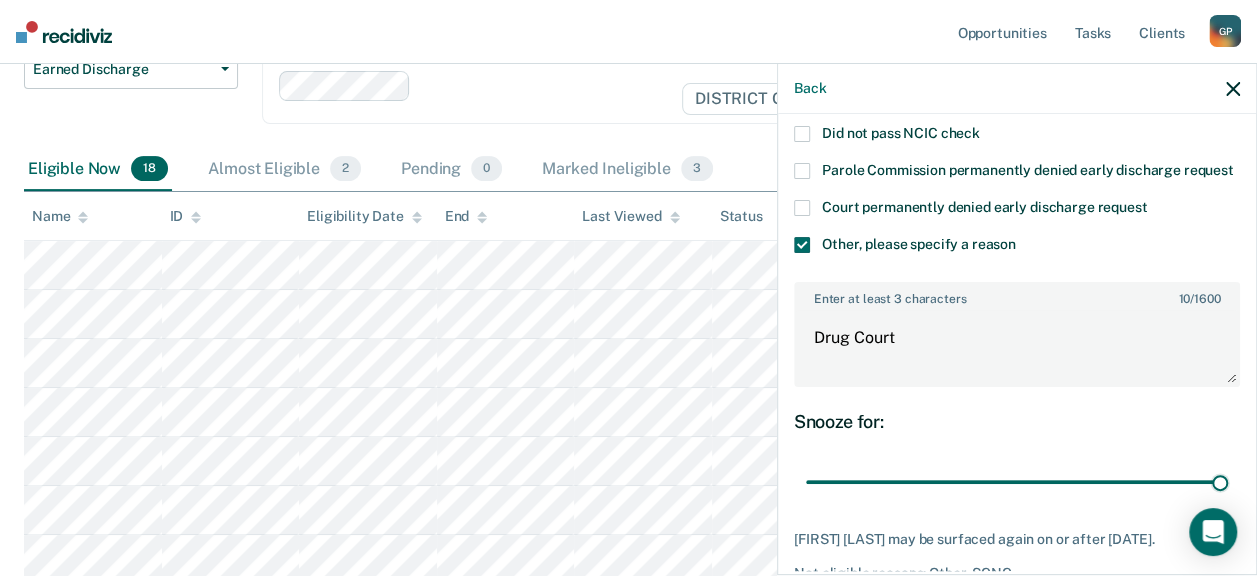 drag, startPoint x: 940, startPoint y: 496, endPoint x: 1271, endPoint y: 481, distance: 331.3397 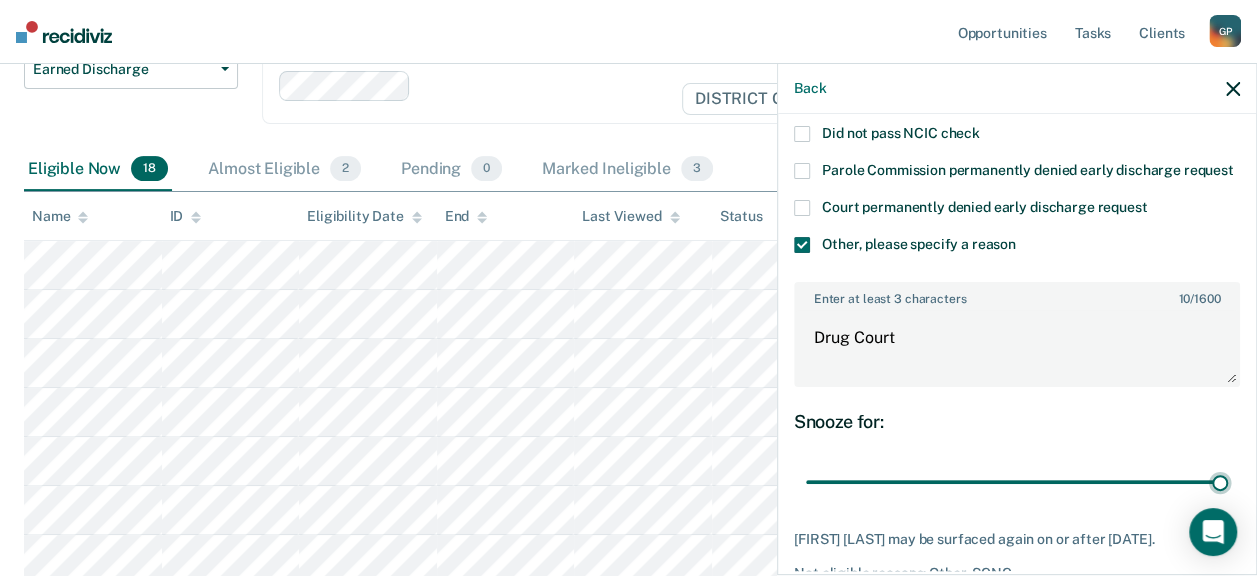 type on "90" 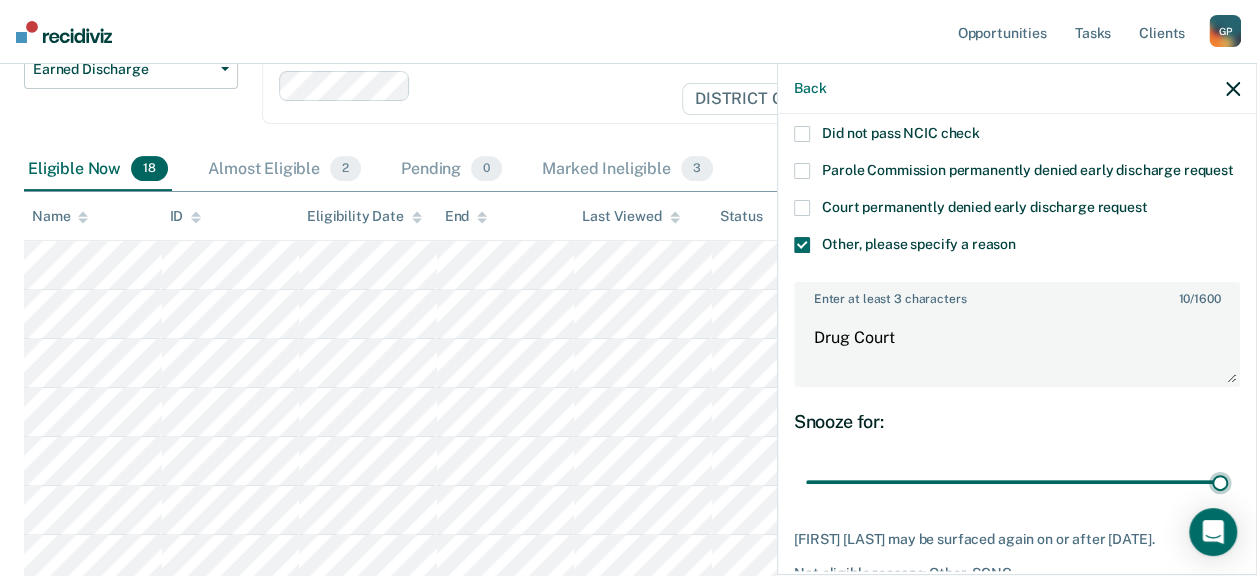 click at bounding box center (1017, 481) 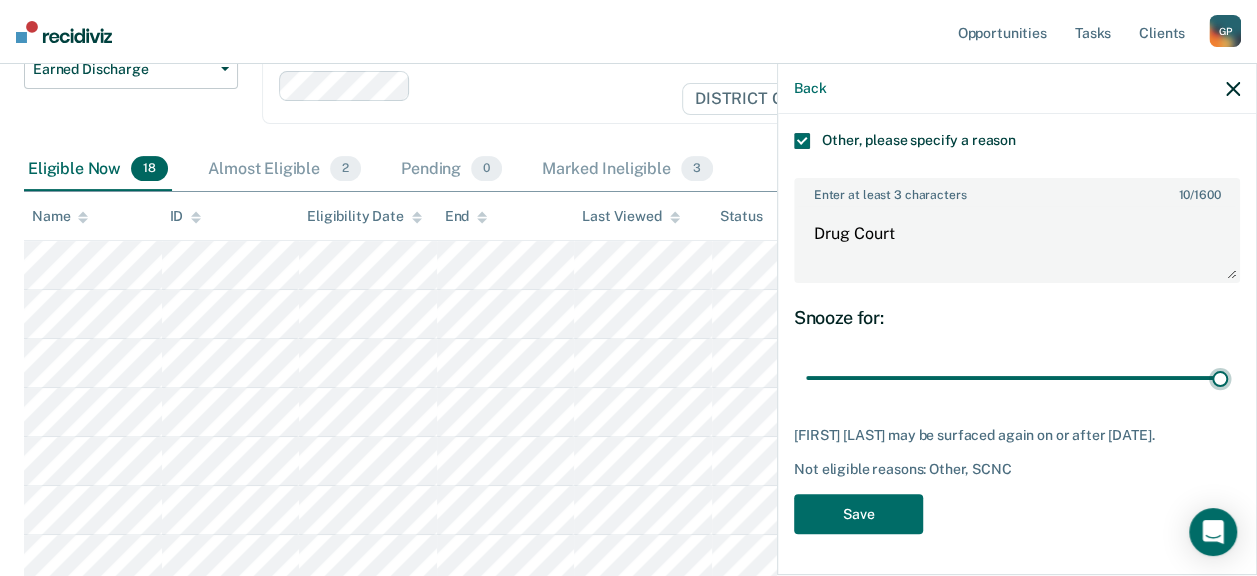 scroll, scrollTop: 374, scrollLeft: 0, axis: vertical 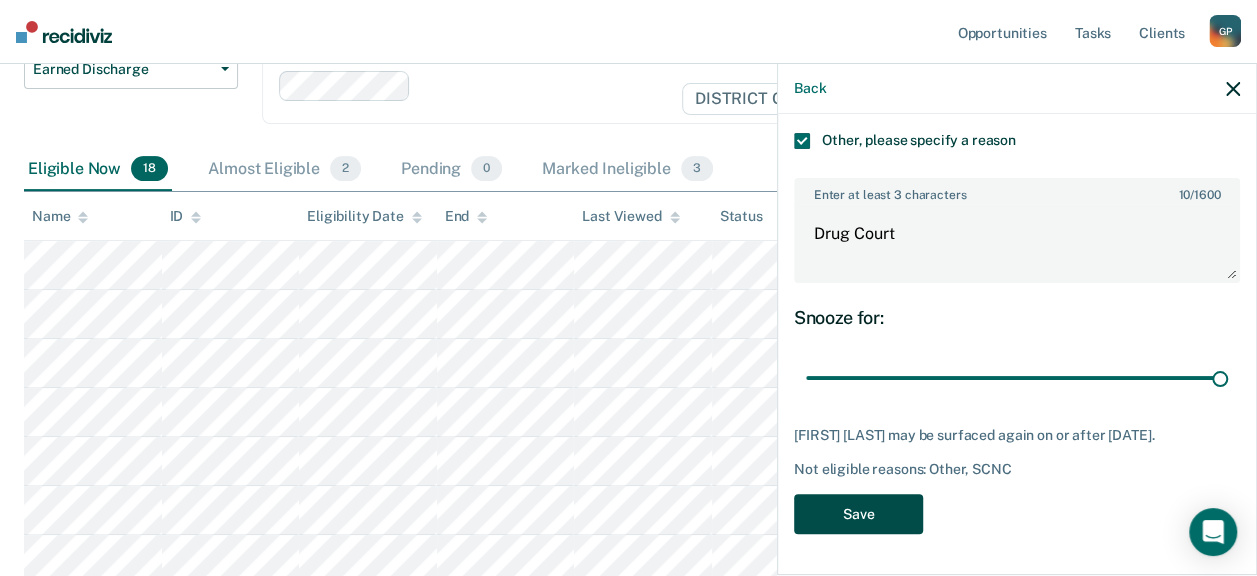 click on "Save" at bounding box center [858, 514] 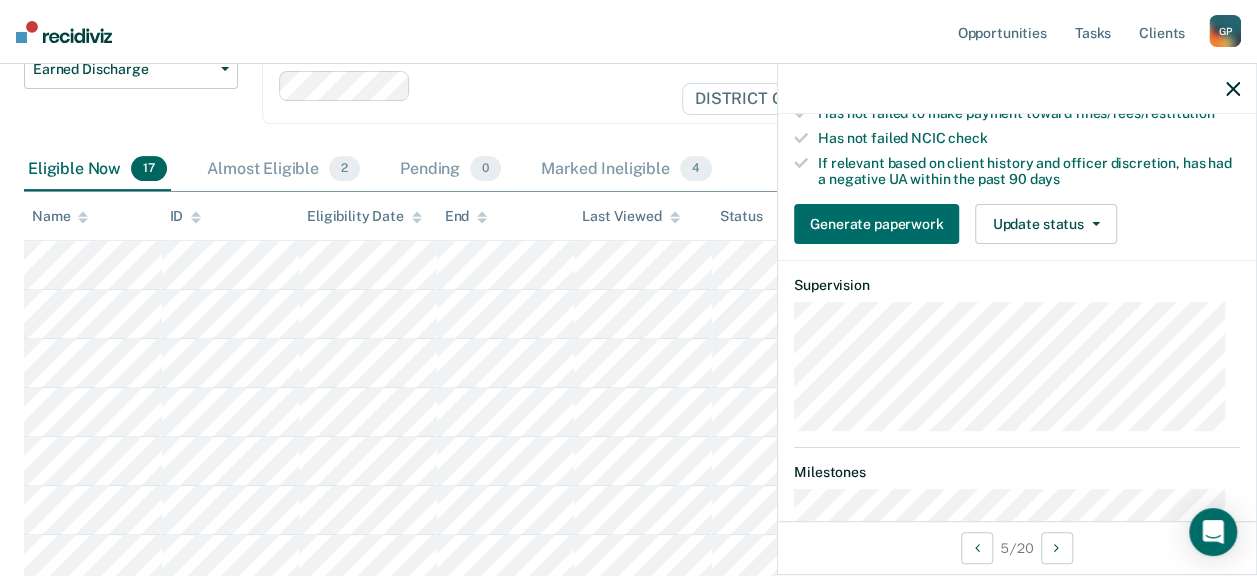 click on "Requirements validated by OMS data Currently low risk with no increase in risk level in past [DATE] days No felony convictions in past [DATE] months Served minimum sentence requirements: has served [DATE] years, [DATE] month Requirements to check Must be compliant with all court-ordered conditions and special conditions Has not failed to make payment toward fines/fees/restitution Has not failed NCIC check If relevant based on client history and officer discretion, has had a negative UA within the past [DATE] days Generate paperwork Update status Mark Pending Mark Ineligible" at bounding box center [1017, 62] 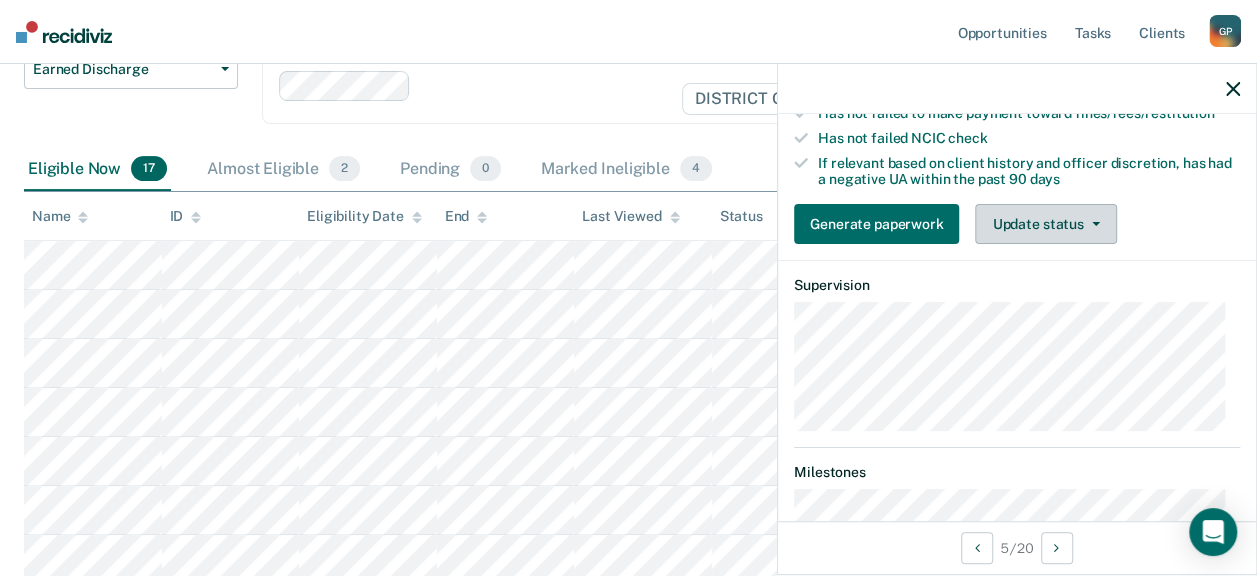 click on "Update status" at bounding box center [1045, 224] 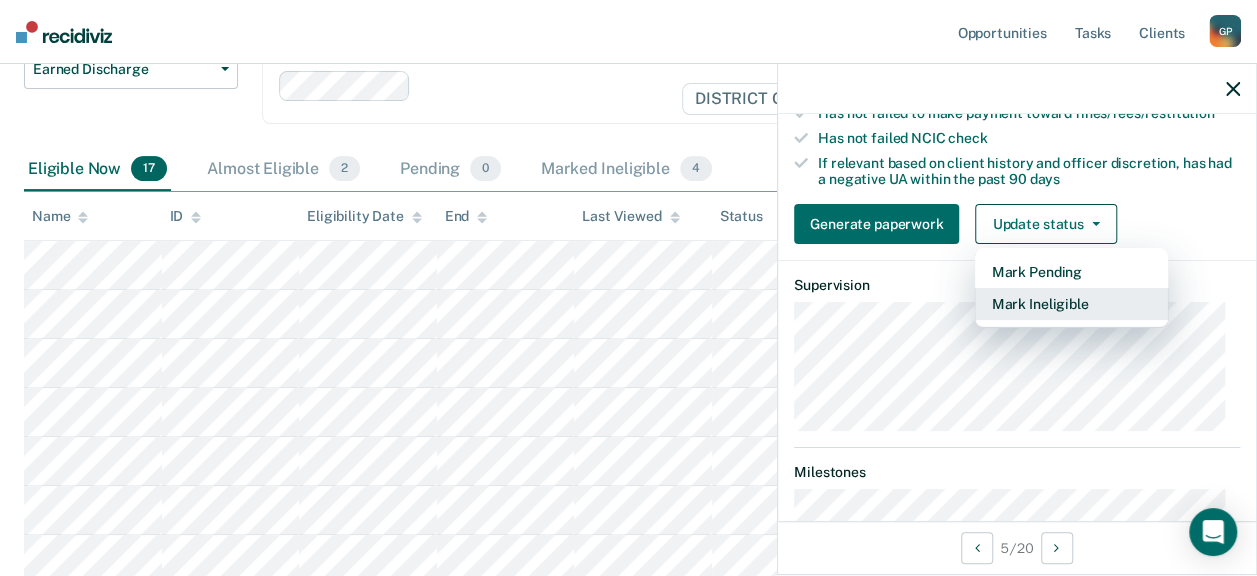 click on "Mark Ineligible" at bounding box center (1071, 304) 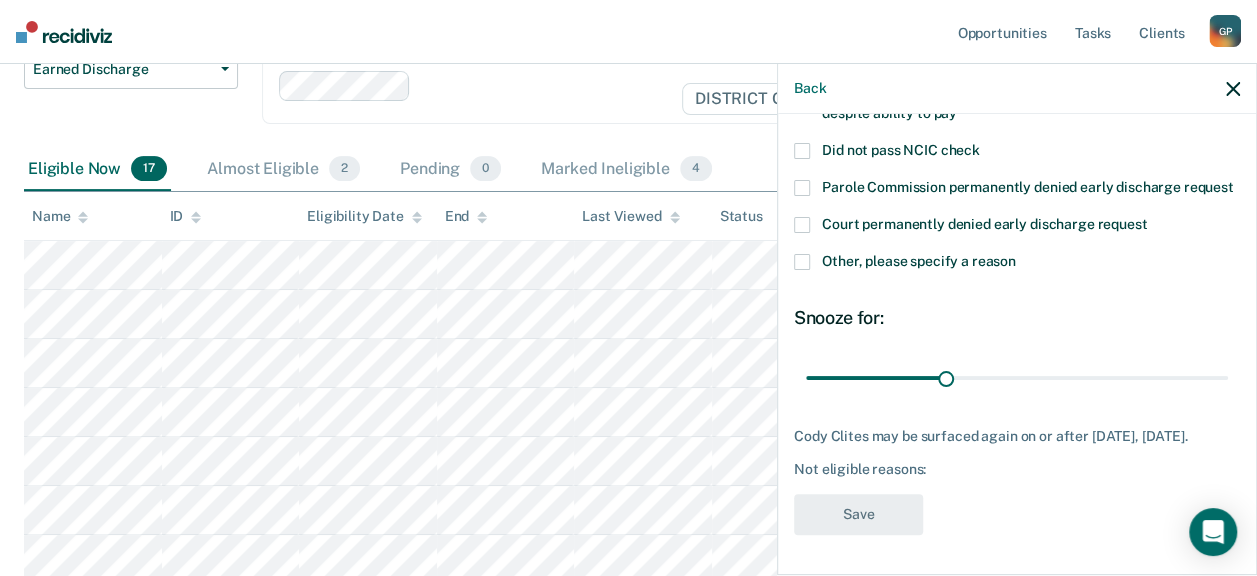 scroll, scrollTop: 236, scrollLeft: 0, axis: vertical 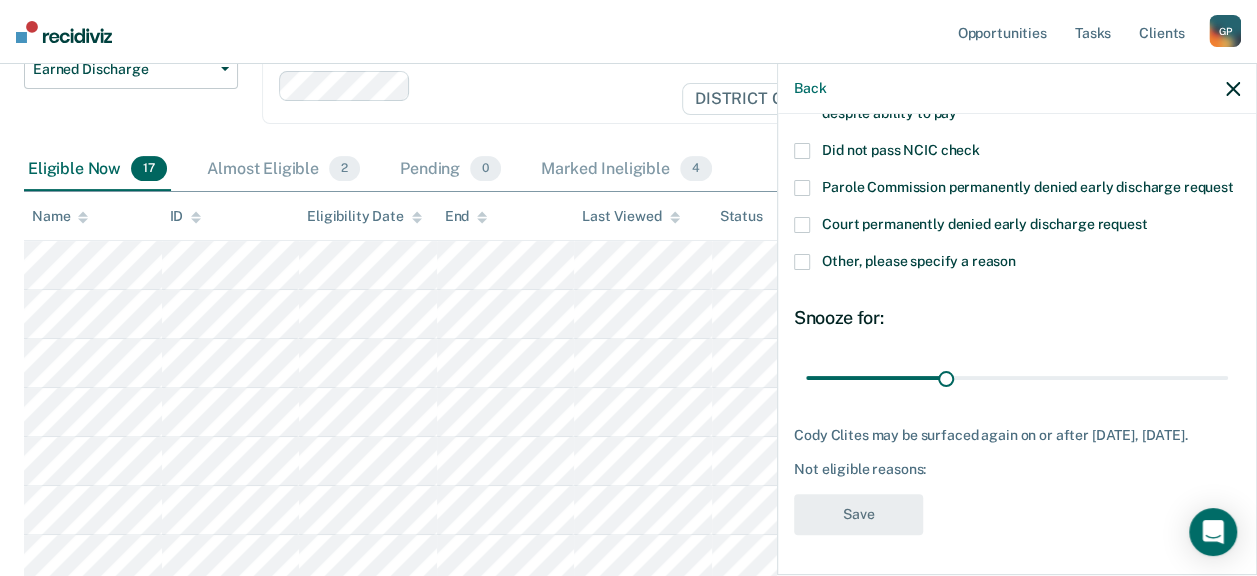 click on "Other, please specify a reason" at bounding box center [1017, 264] 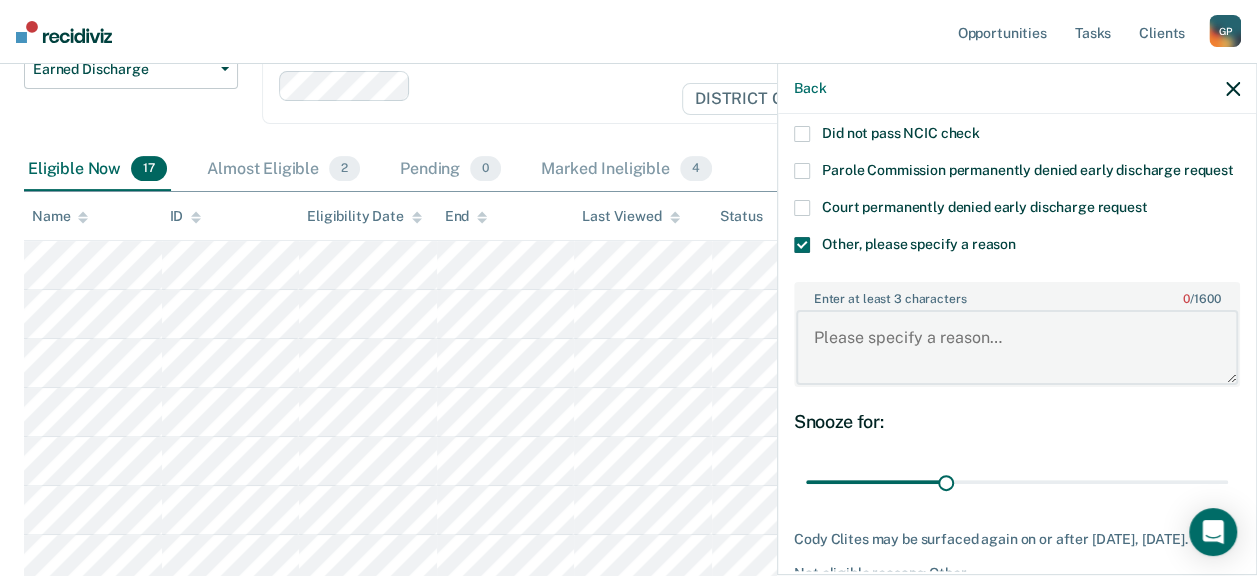 paste on "Drug Court" 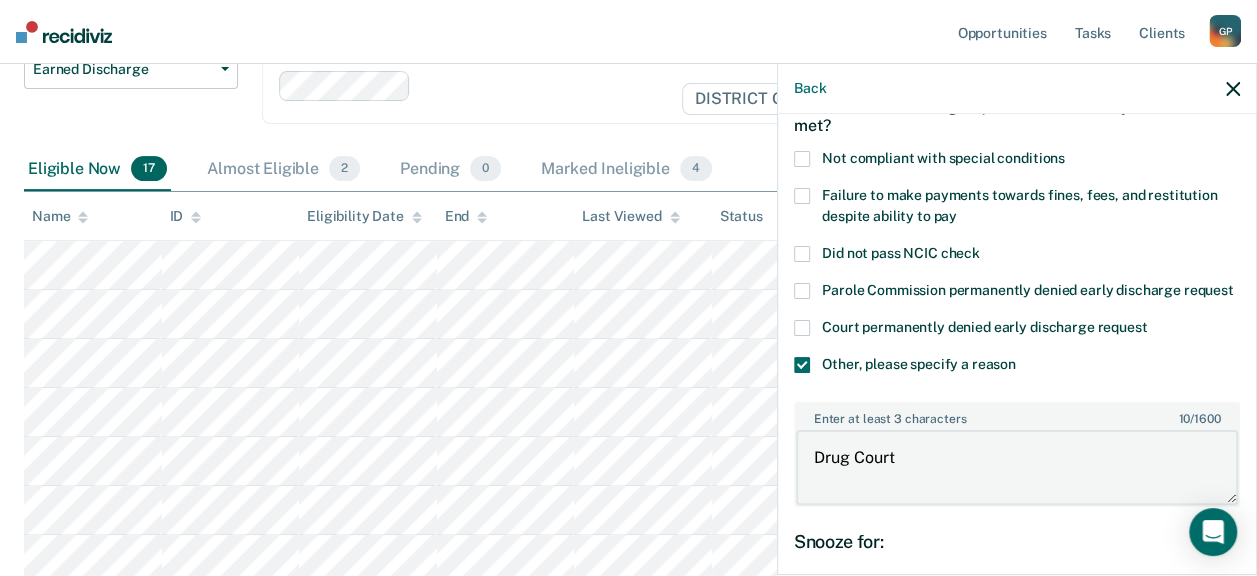 scroll, scrollTop: 0, scrollLeft: 0, axis: both 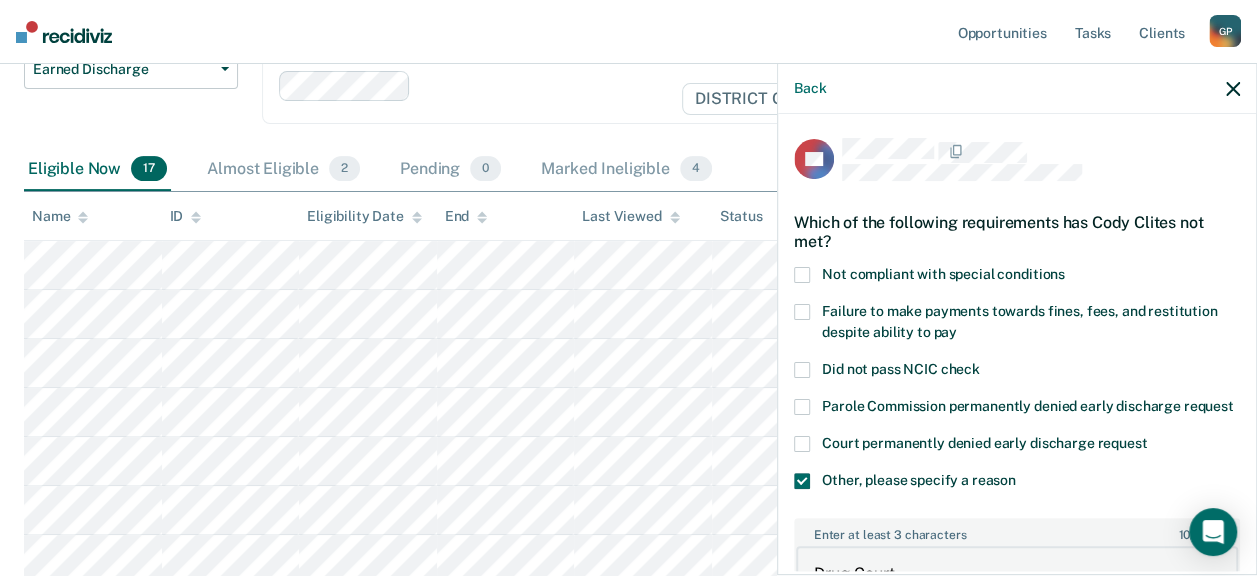 type on "Drug Court" 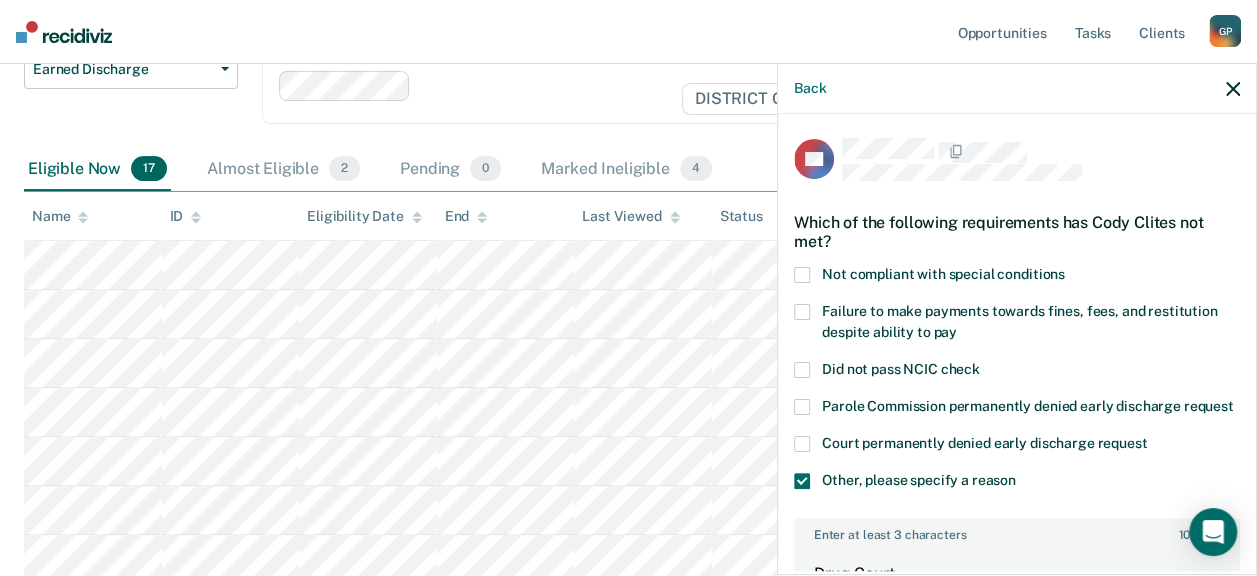click at bounding box center (802, 275) 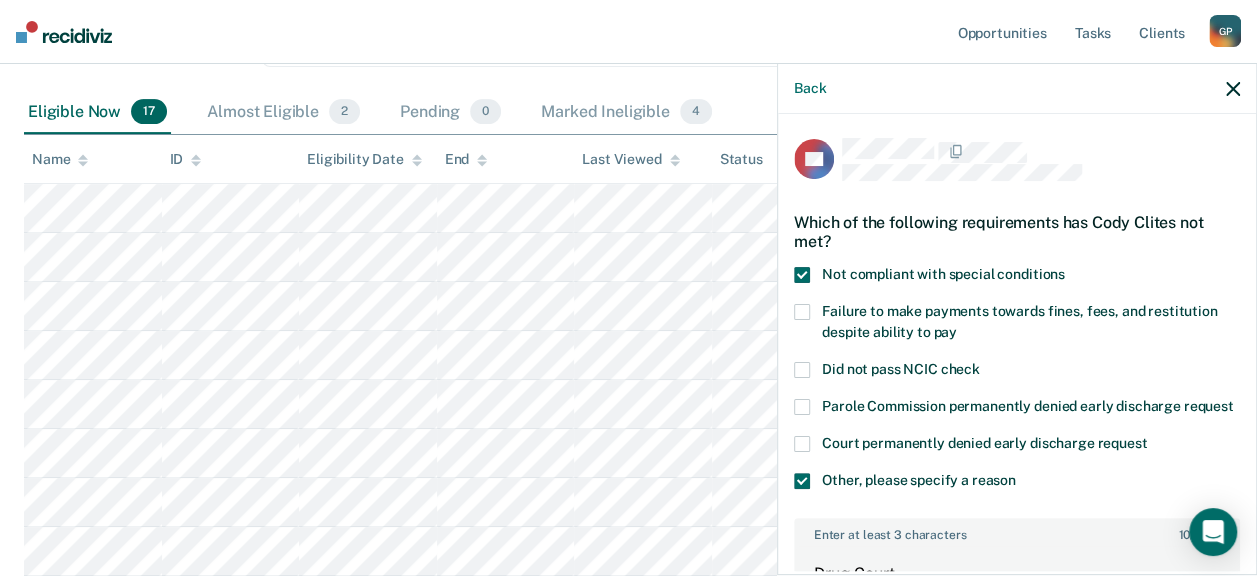 scroll, scrollTop: 300, scrollLeft: 0, axis: vertical 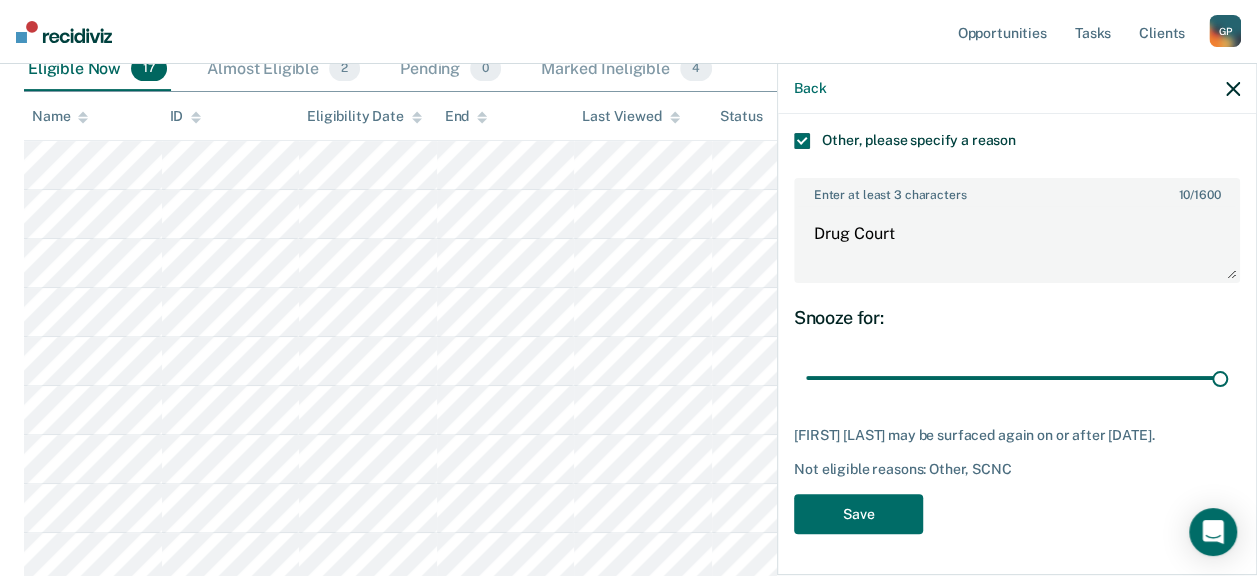 drag, startPoint x: 946, startPoint y: 381, endPoint x: 1230, endPoint y: 412, distance: 285.6869 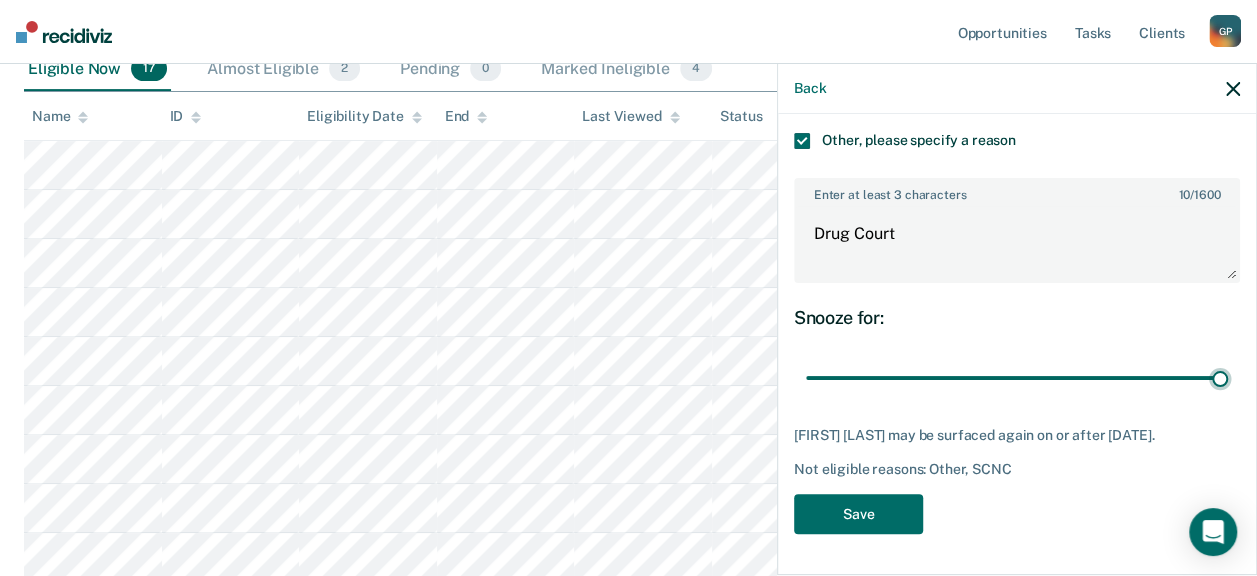 type on "90" 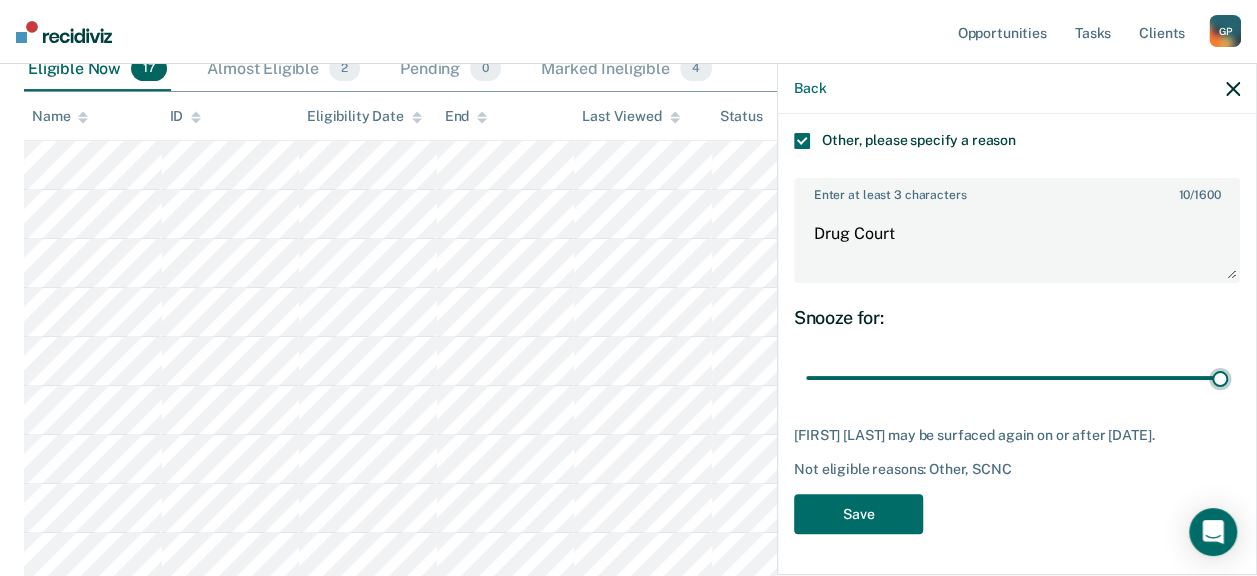 click at bounding box center [1017, 377] 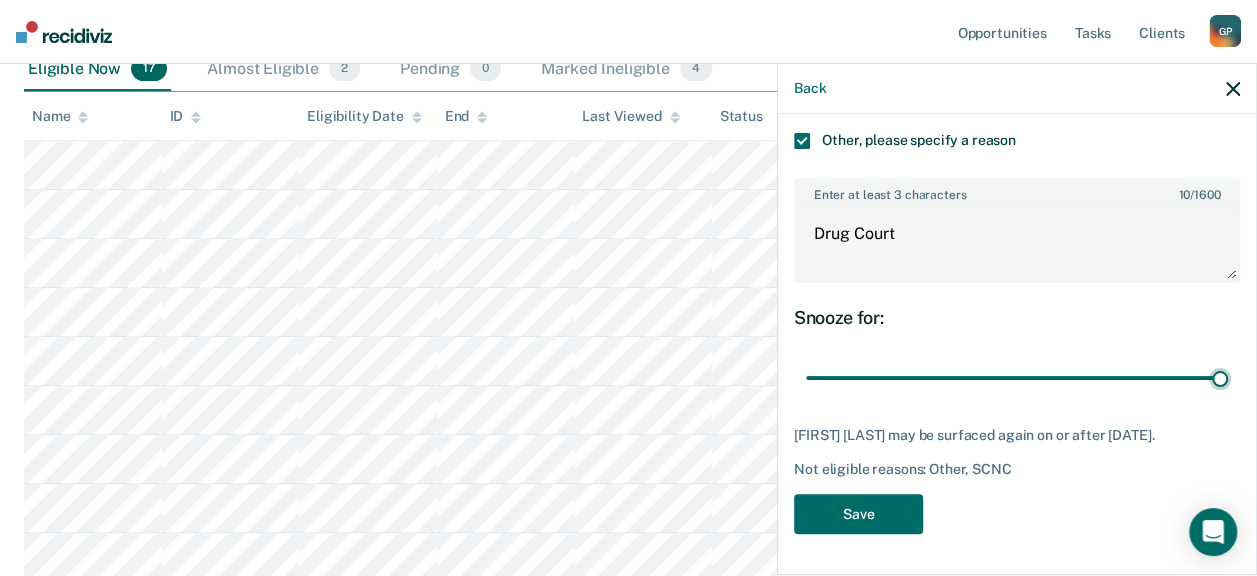 click on "CC   Which of the following requirements has [FIRST] [LAST] not met? Not compliant with special conditions Failure to make payments towards fines, fees, and restitution despite ability to pay Did not pass NCIC check Parole Commission permanently denied early discharge request Court permanently denied early discharge request Other, please specify a reason Enter at least 3 characters 10  /  1600 Drug Court Snooze for: 90 days [FIRST] [LAST] may be surfaced again on or after [DATE]. Not eligible reasons: Other, SCNC Save" at bounding box center (1017, 172) 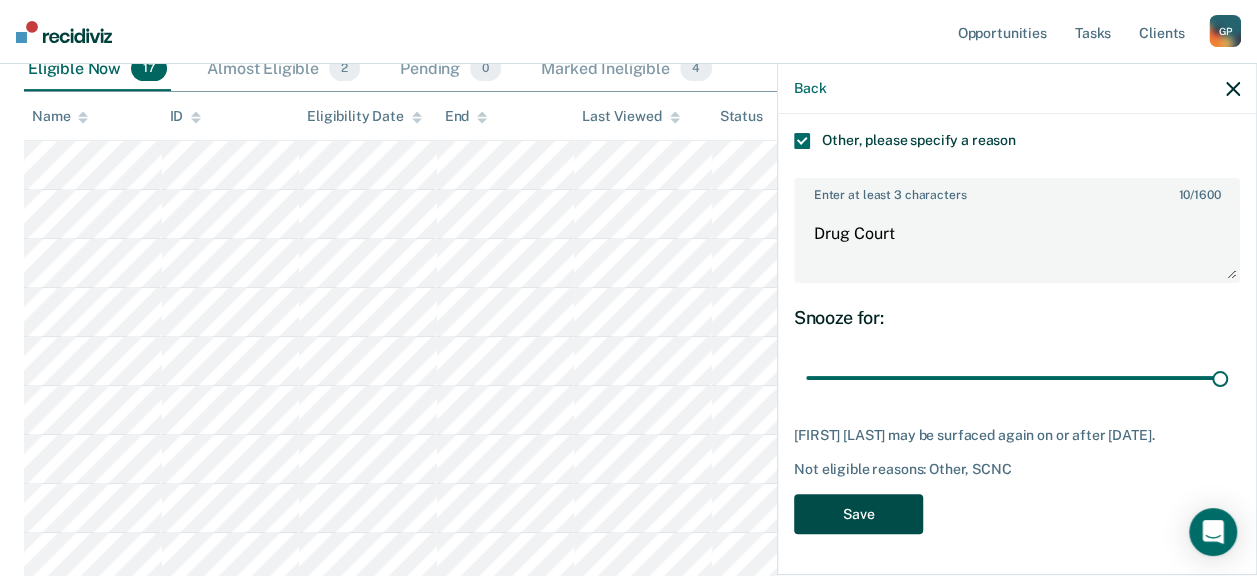 click on "Save" at bounding box center (858, 514) 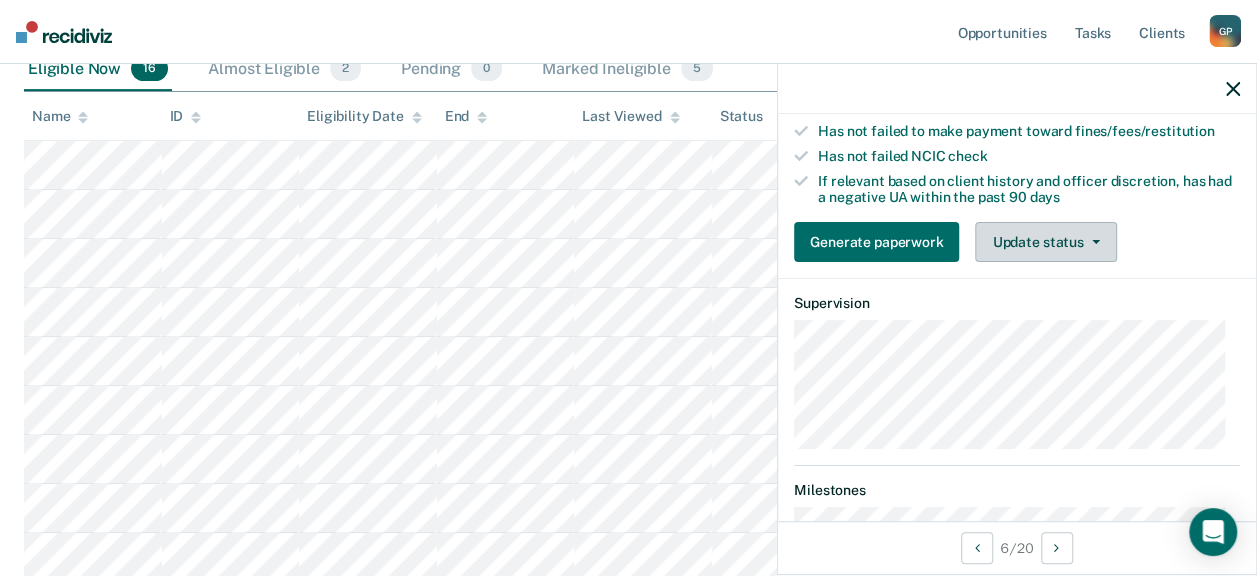 click on "Update status" at bounding box center (1045, 242) 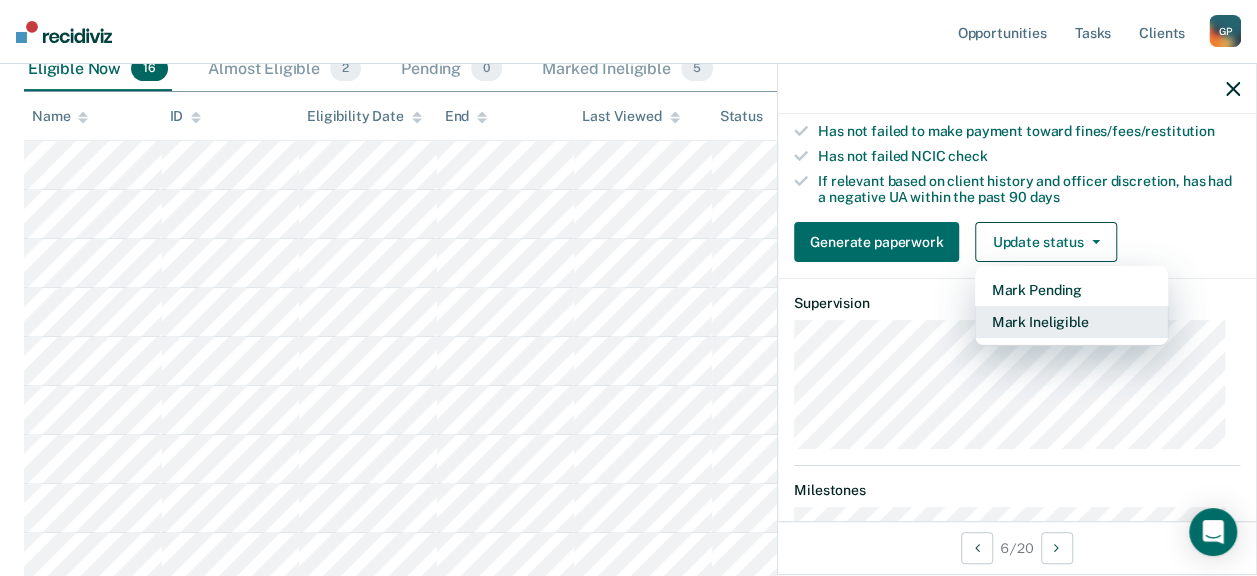 click on "Mark Ineligible" at bounding box center (1071, 322) 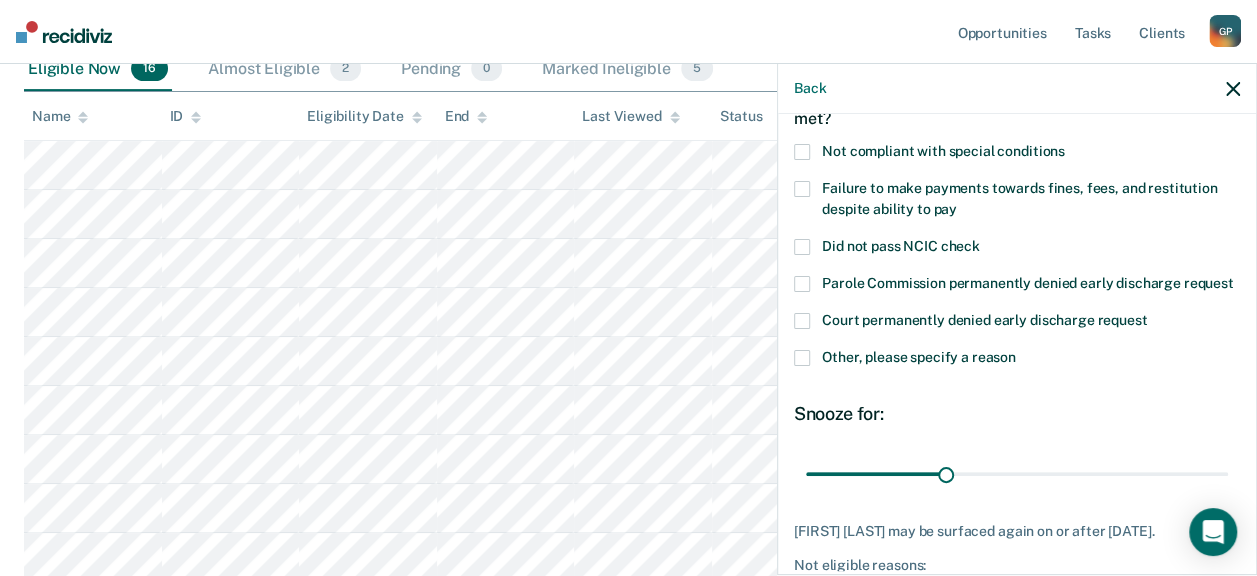 scroll, scrollTop: 0, scrollLeft: 0, axis: both 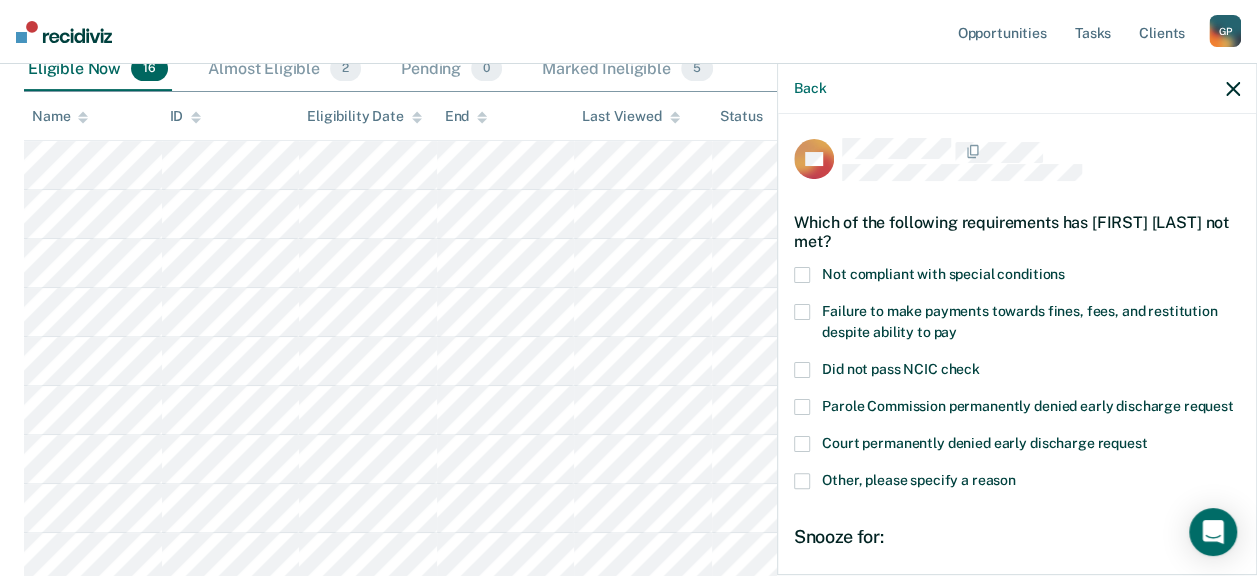 click at bounding box center [802, 275] 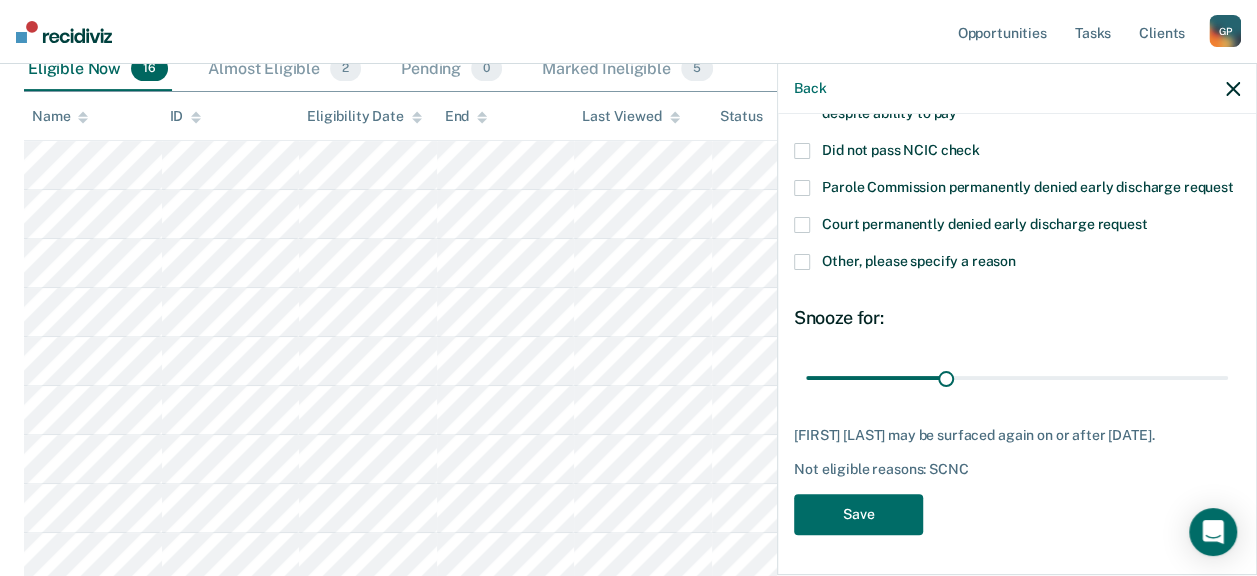 scroll, scrollTop: 236, scrollLeft: 0, axis: vertical 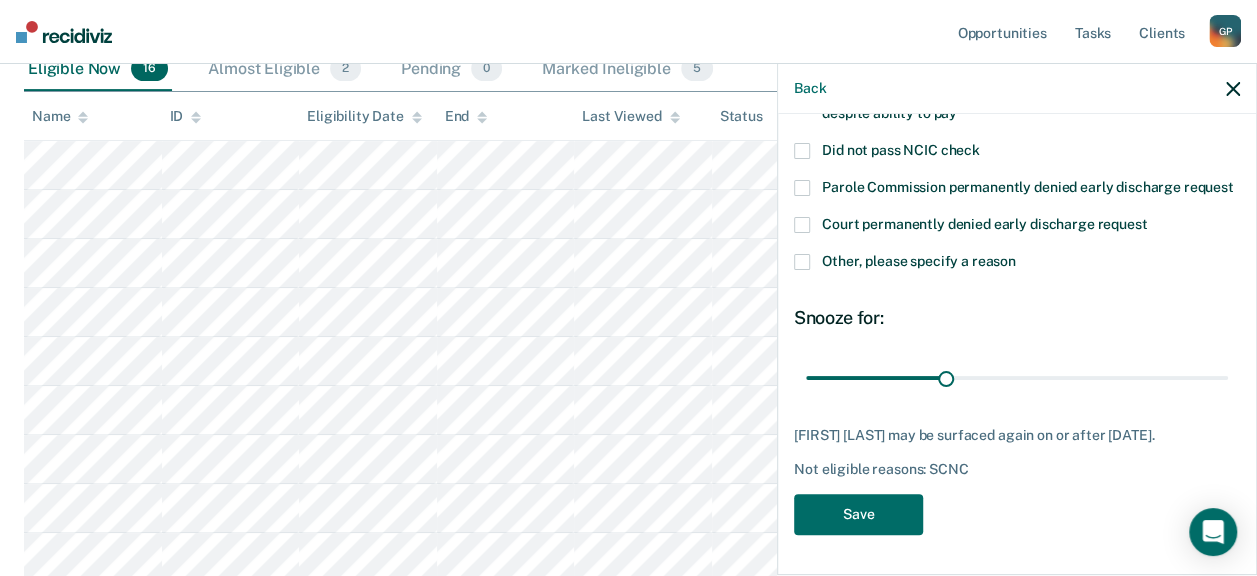 click at bounding box center [802, 262] 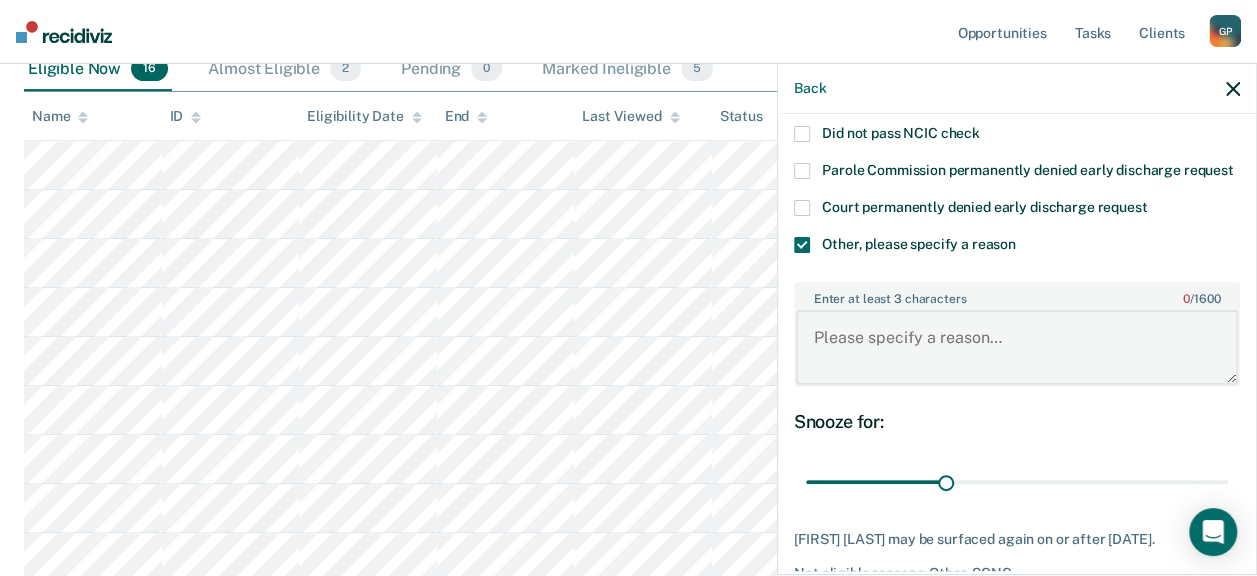 click on "Enter at least 3 characters 0  /  1600" at bounding box center [1017, 347] 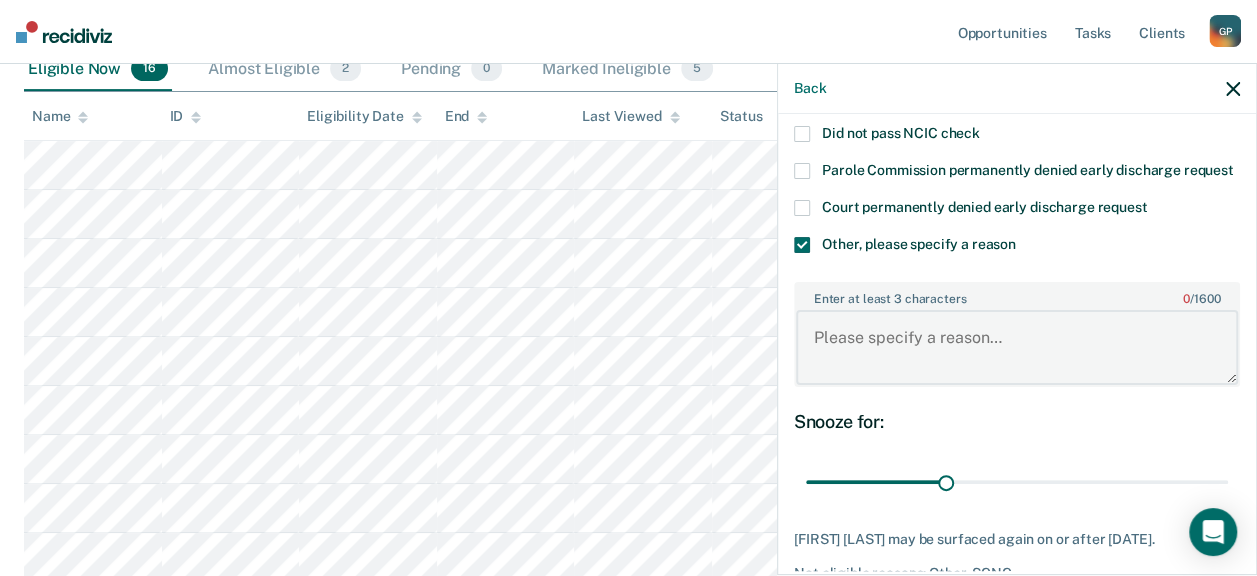 paste on "Drug Court" 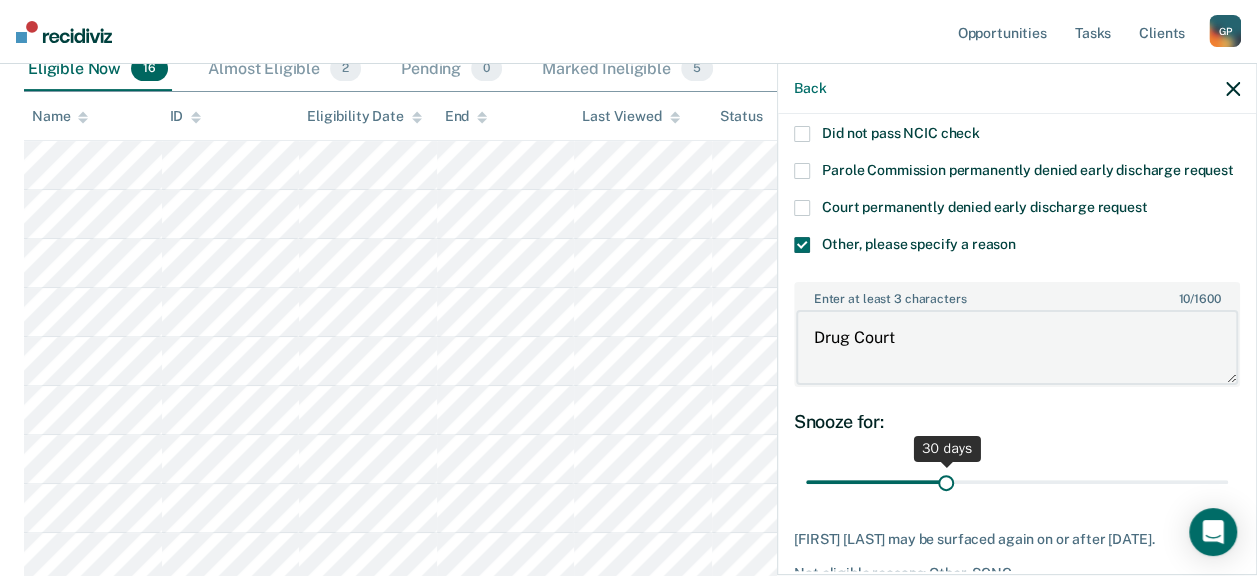 type on "Drug Court" 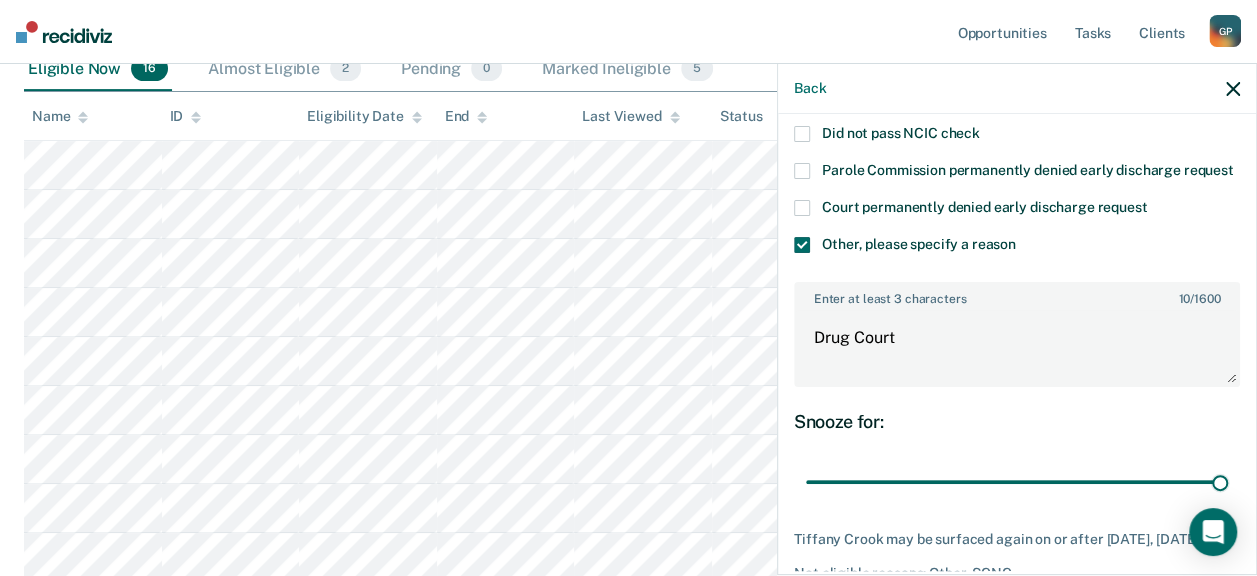 drag, startPoint x: 938, startPoint y: 501, endPoint x: 1271, endPoint y: 504, distance: 333.01352 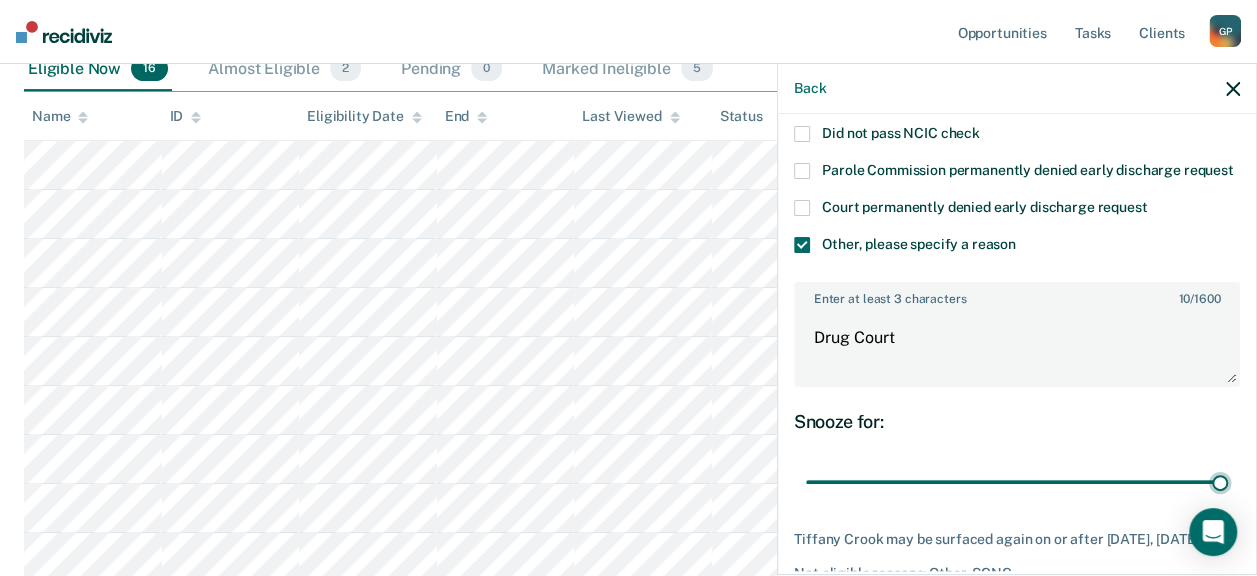 type on "90" 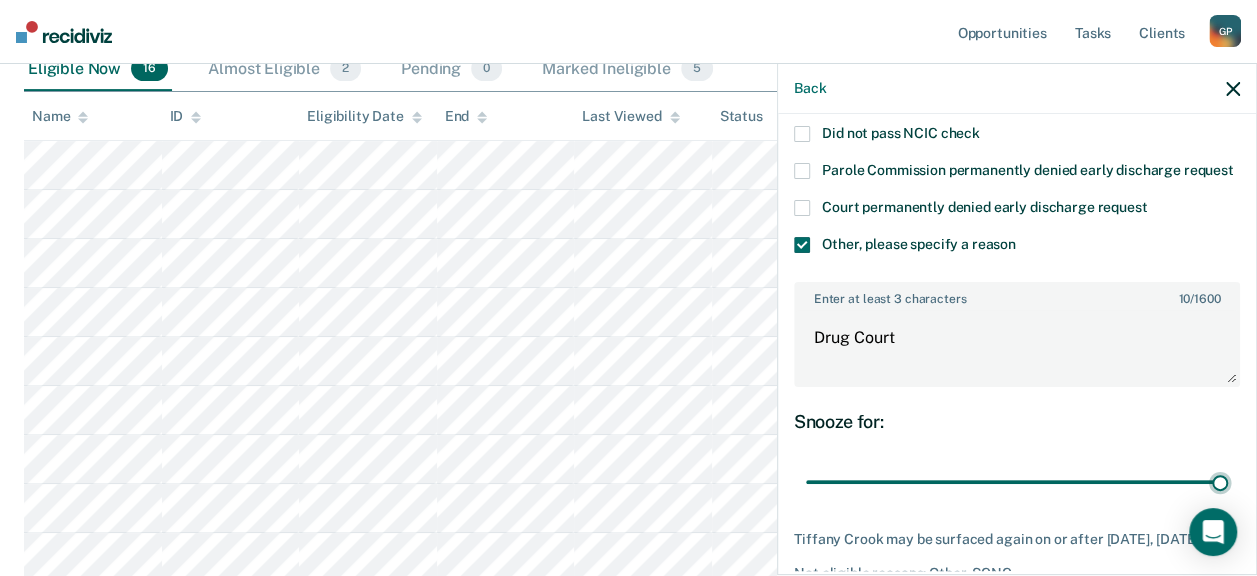click at bounding box center (1017, 481) 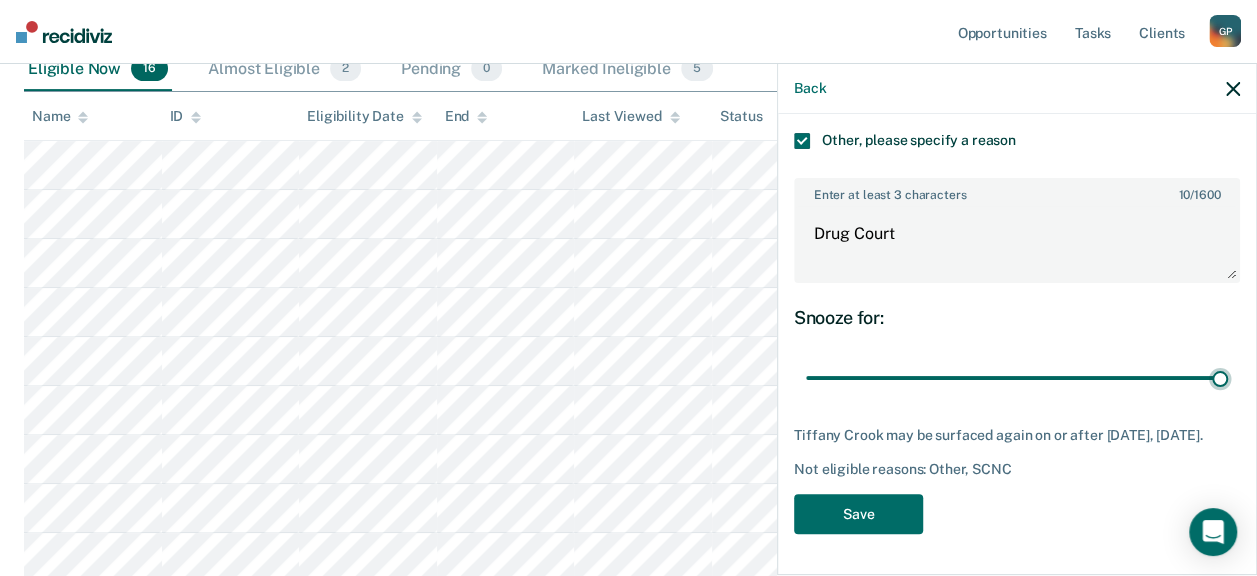 scroll, scrollTop: 374, scrollLeft: 0, axis: vertical 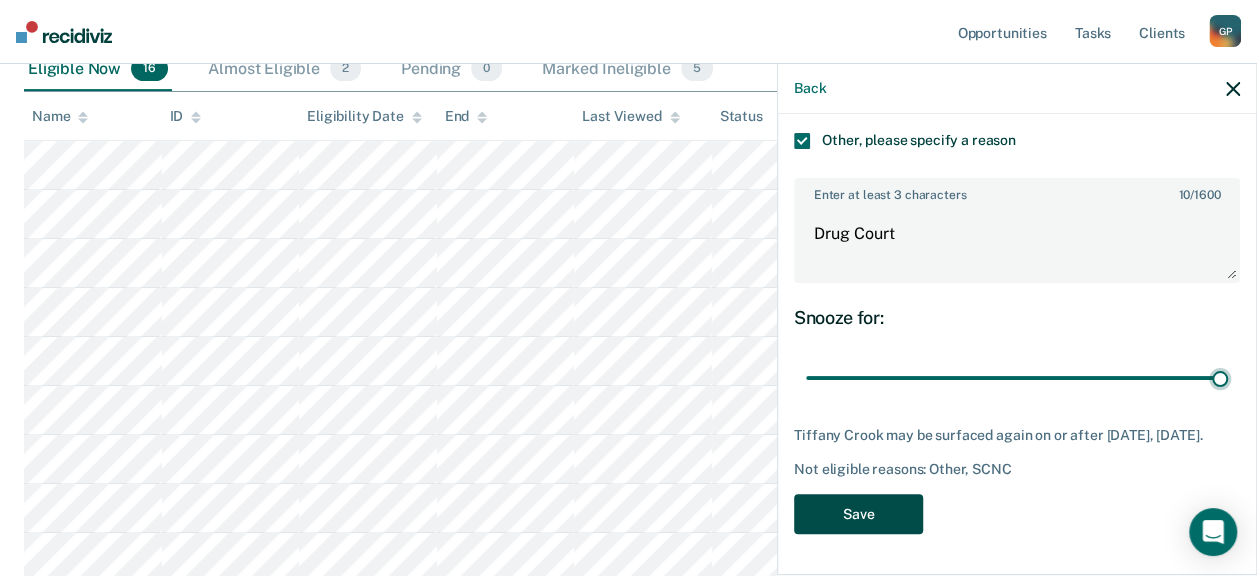 click on "Save" at bounding box center [858, 514] 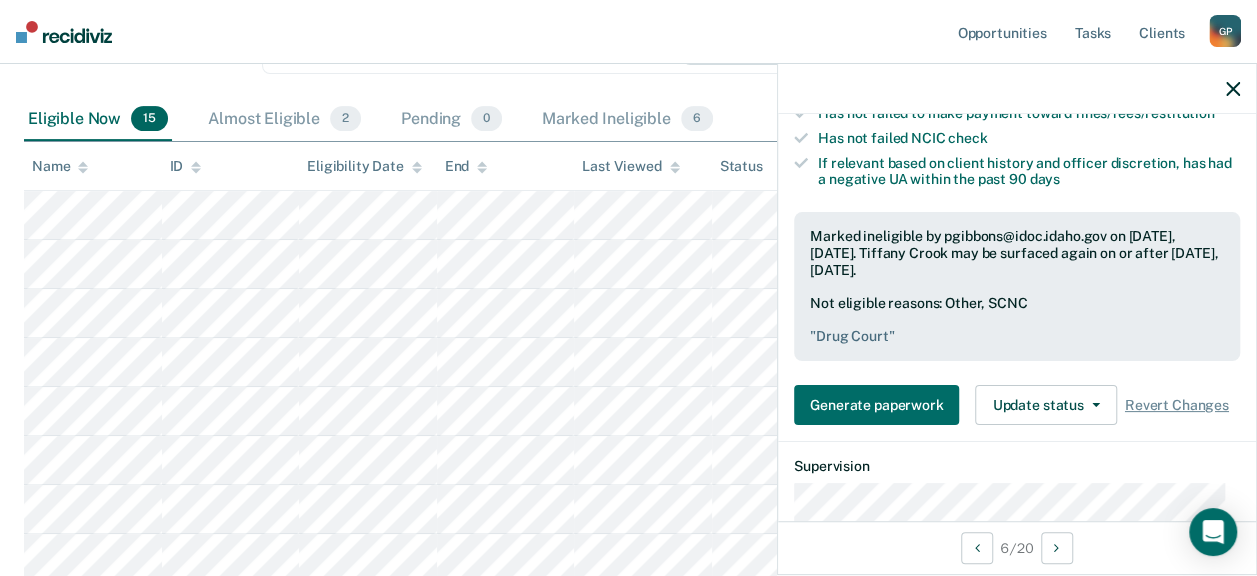 scroll, scrollTop: 300, scrollLeft: 0, axis: vertical 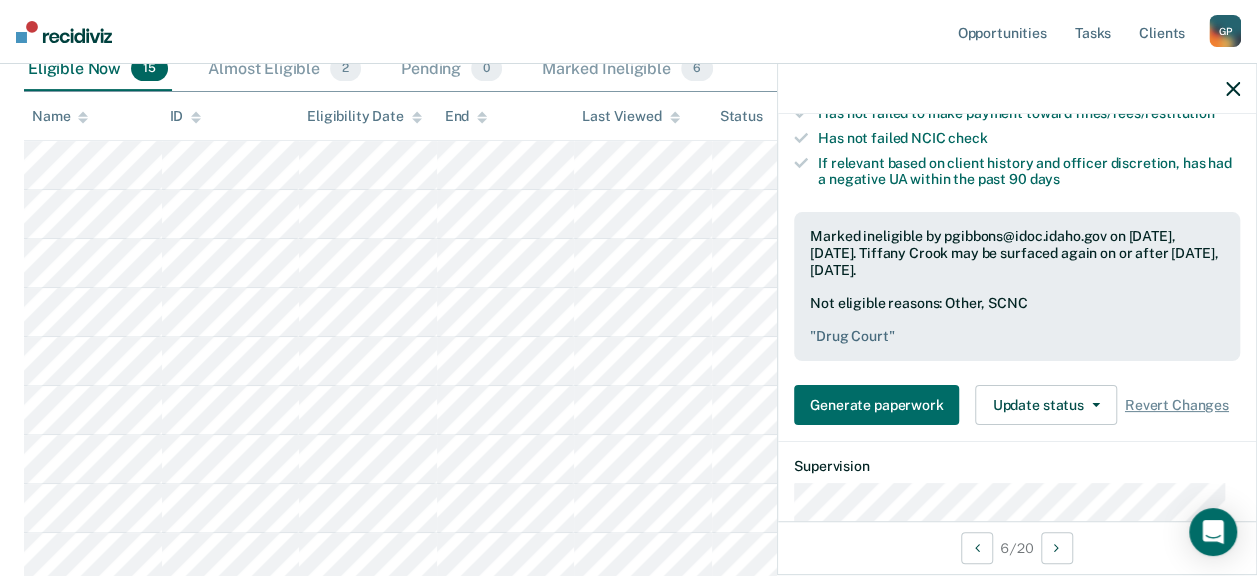 click at bounding box center (1233, 89) 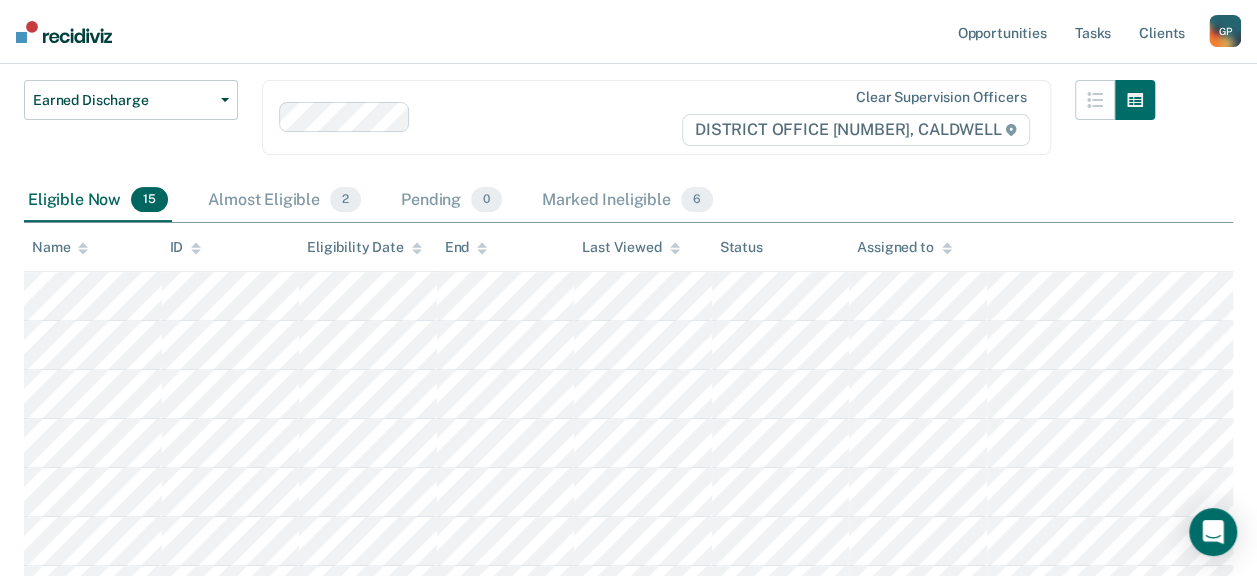scroll, scrollTop: 200, scrollLeft: 0, axis: vertical 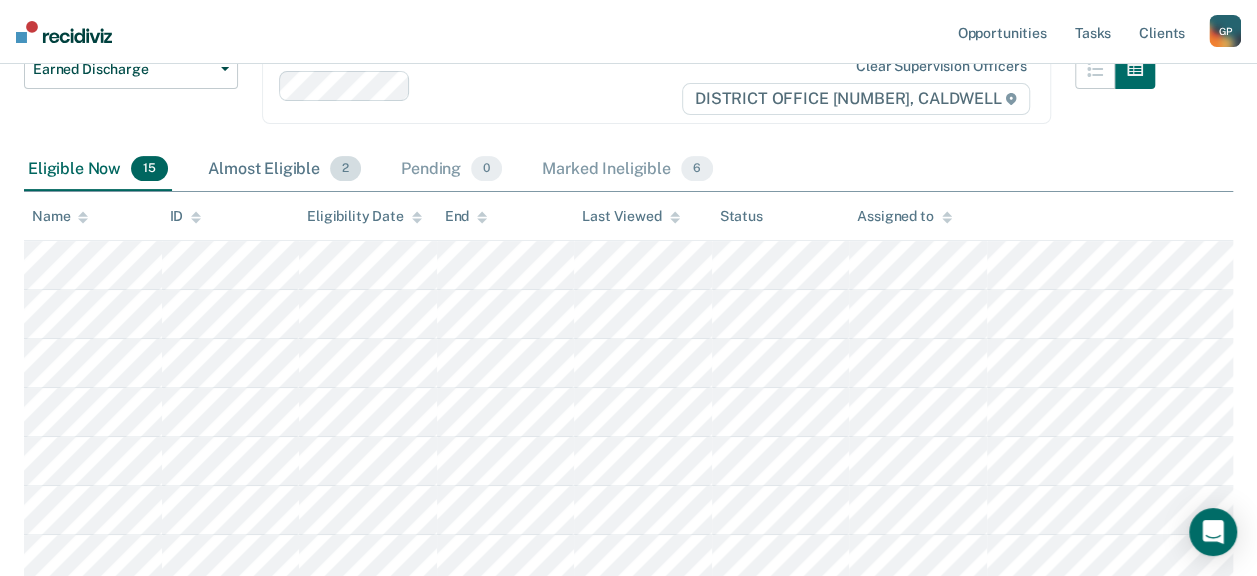 click on "Almost Eligible 2" at bounding box center [284, 170] 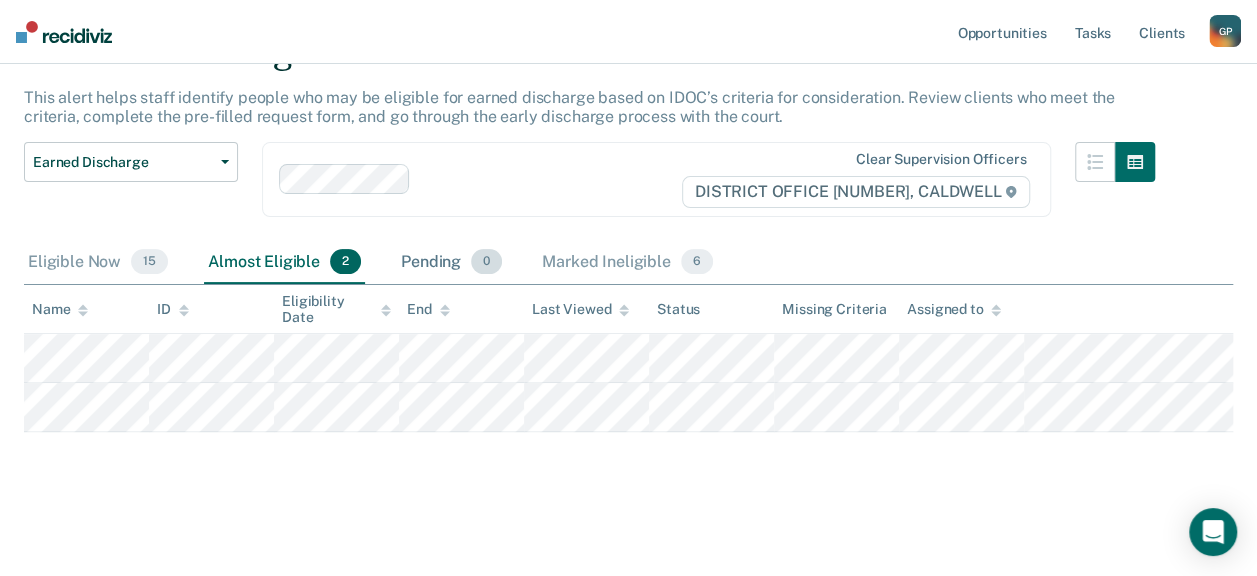 click on "Pending 0" at bounding box center [451, 263] 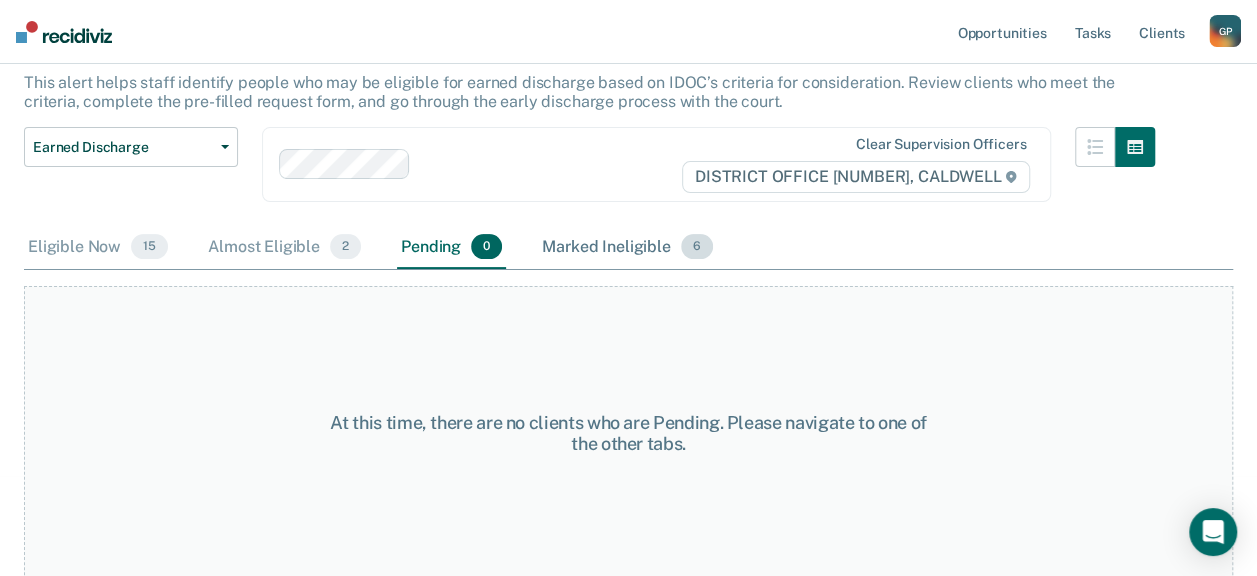 click on "Marked Ineligible [NUMBER]" at bounding box center (627, 248) 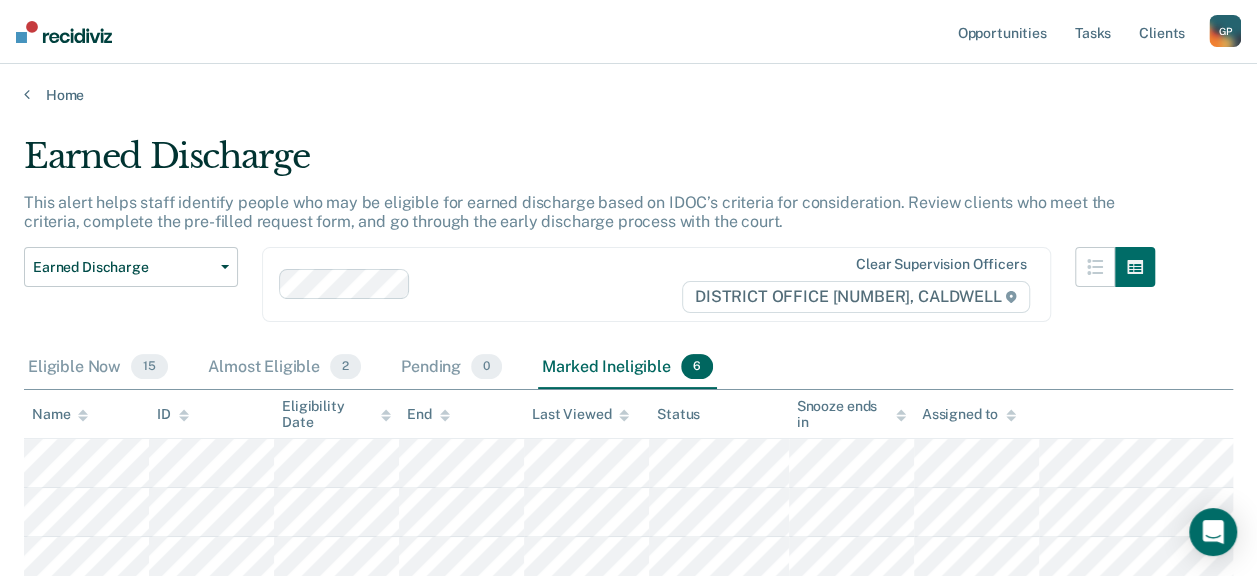 scroll, scrollTop: 2, scrollLeft: 0, axis: vertical 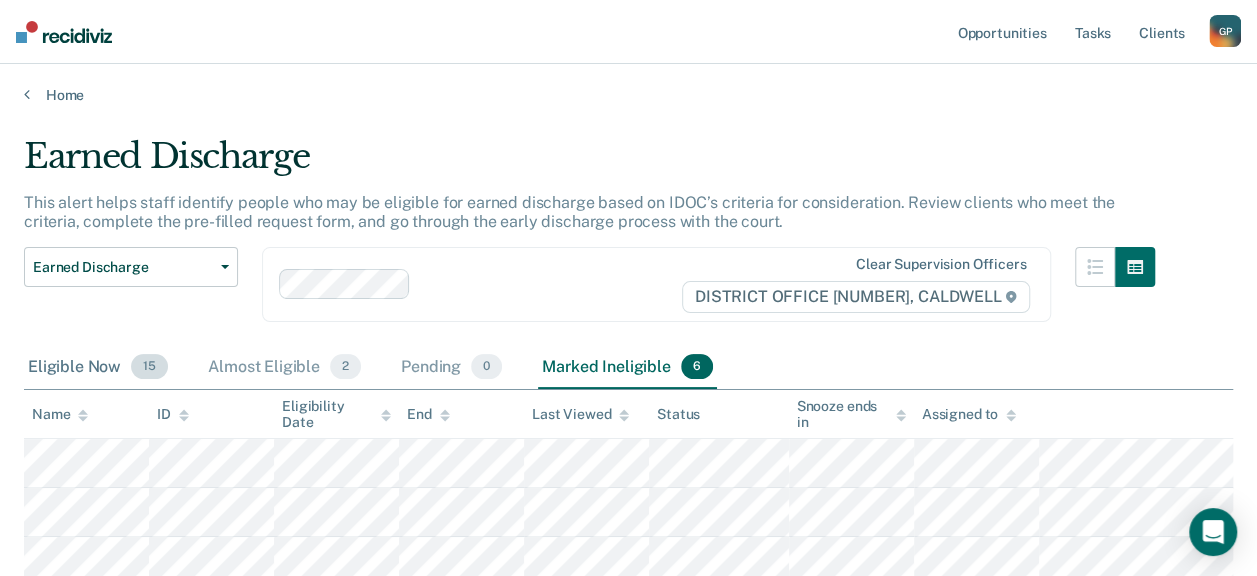 click on "Eligible Now 15" at bounding box center (98, 368) 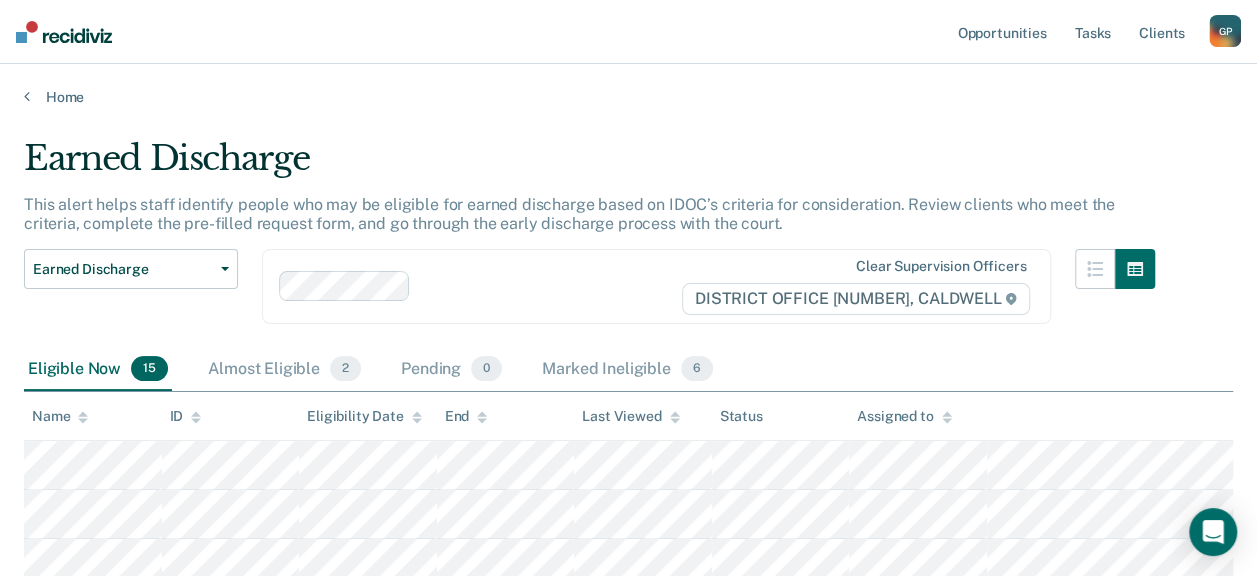scroll, scrollTop: 0, scrollLeft: 0, axis: both 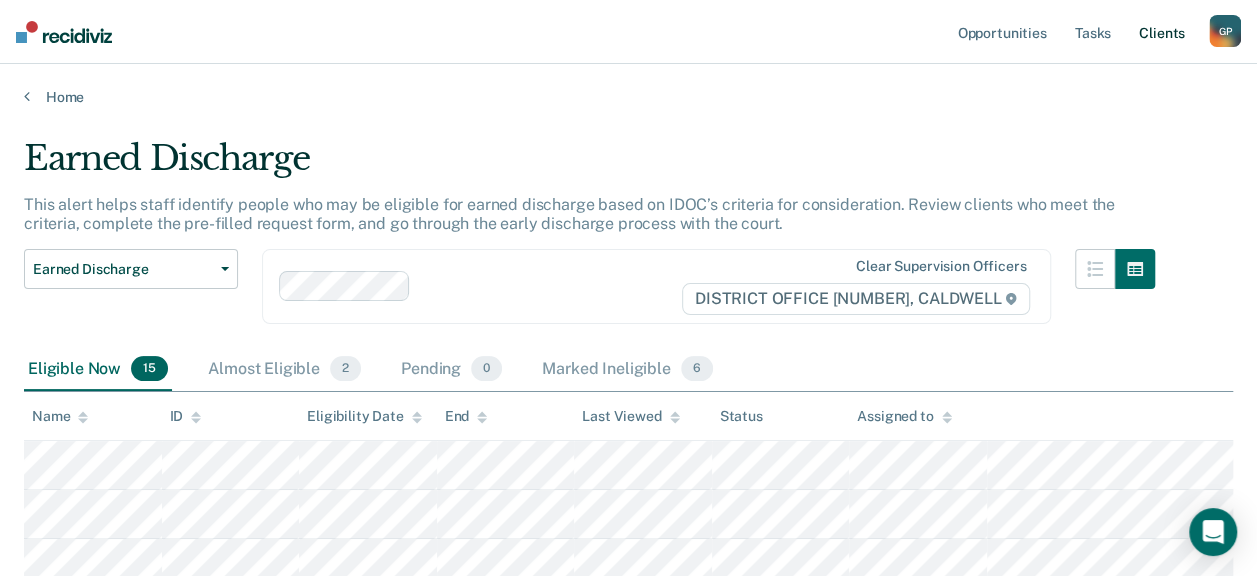 click on "Client s" at bounding box center [1162, 32] 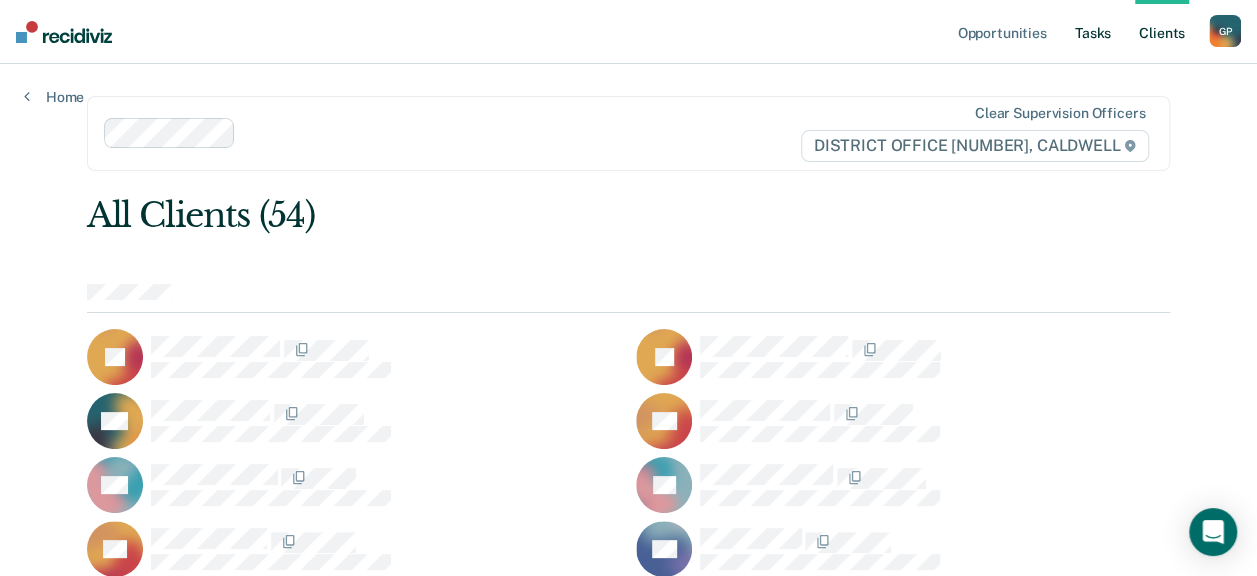 click on "Tasks" at bounding box center (1093, 32) 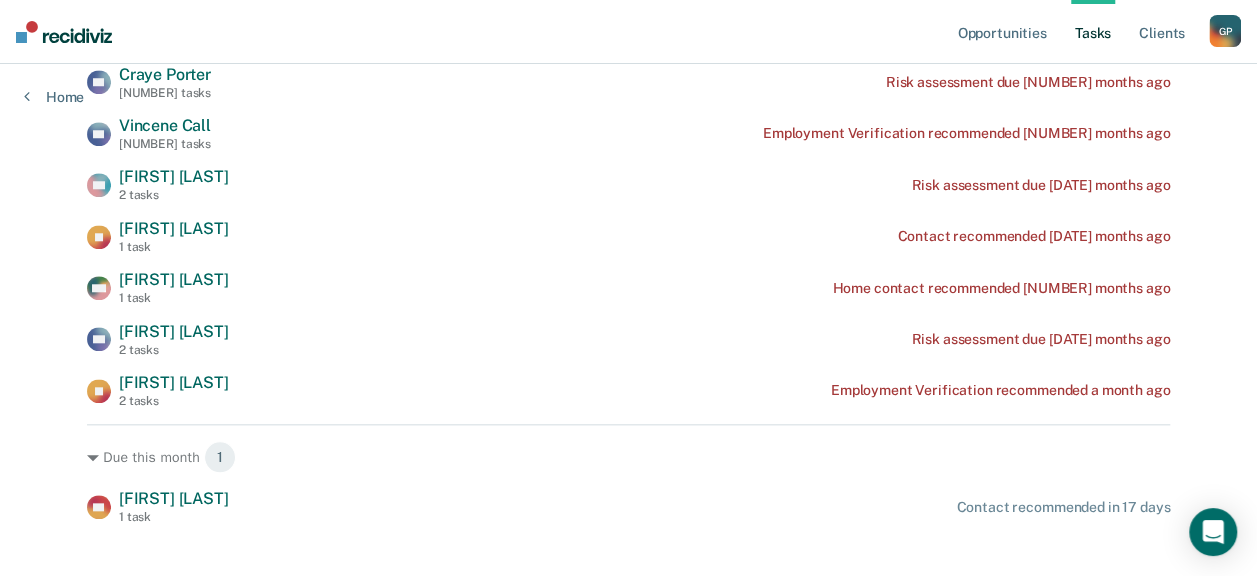 scroll, scrollTop: 848, scrollLeft: 0, axis: vertical 